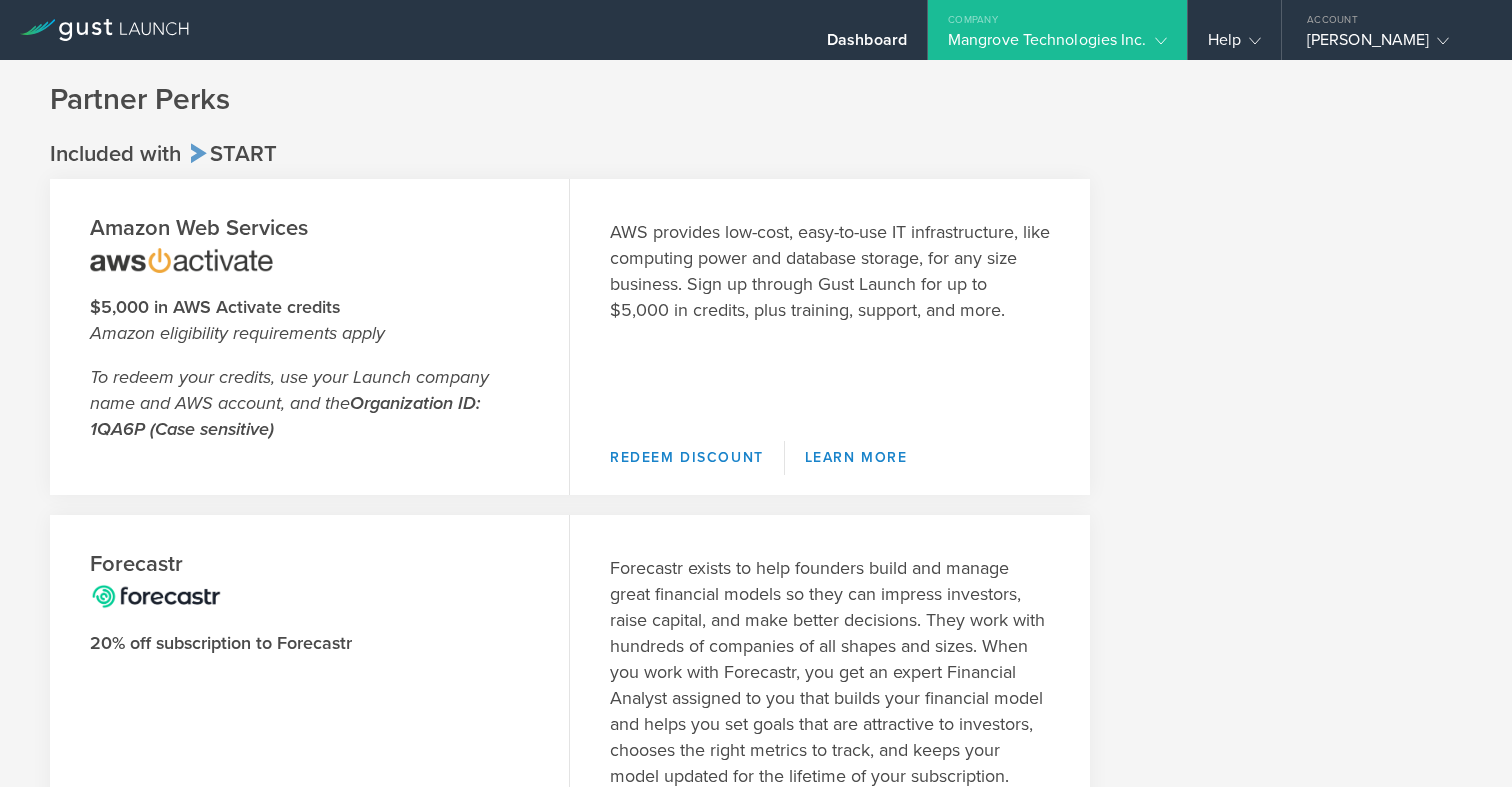scroll, scrollTop: 0, scrollLeft: 0, axis: both 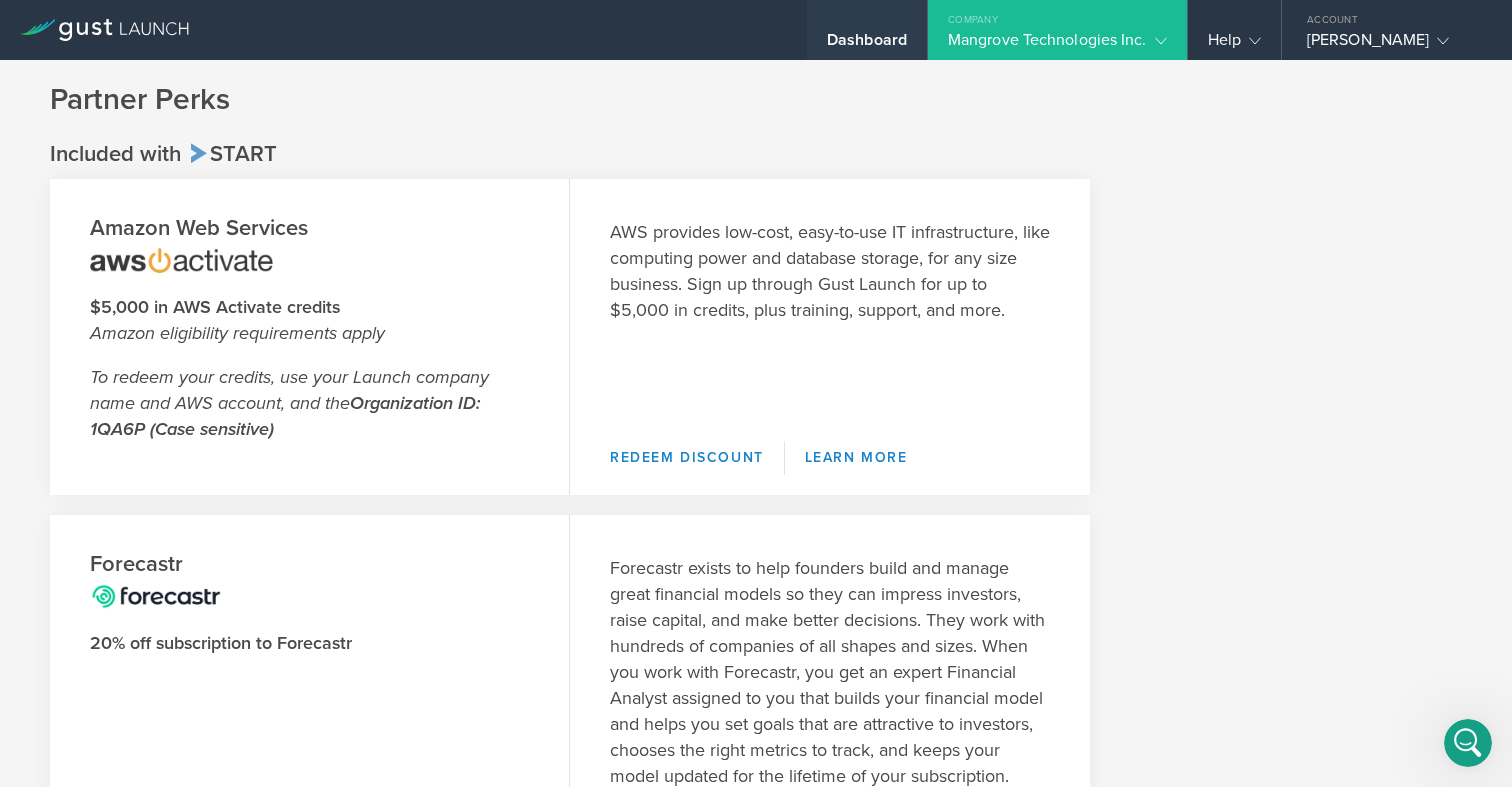 click on "Dashboard" at bounding box center [867, 45] 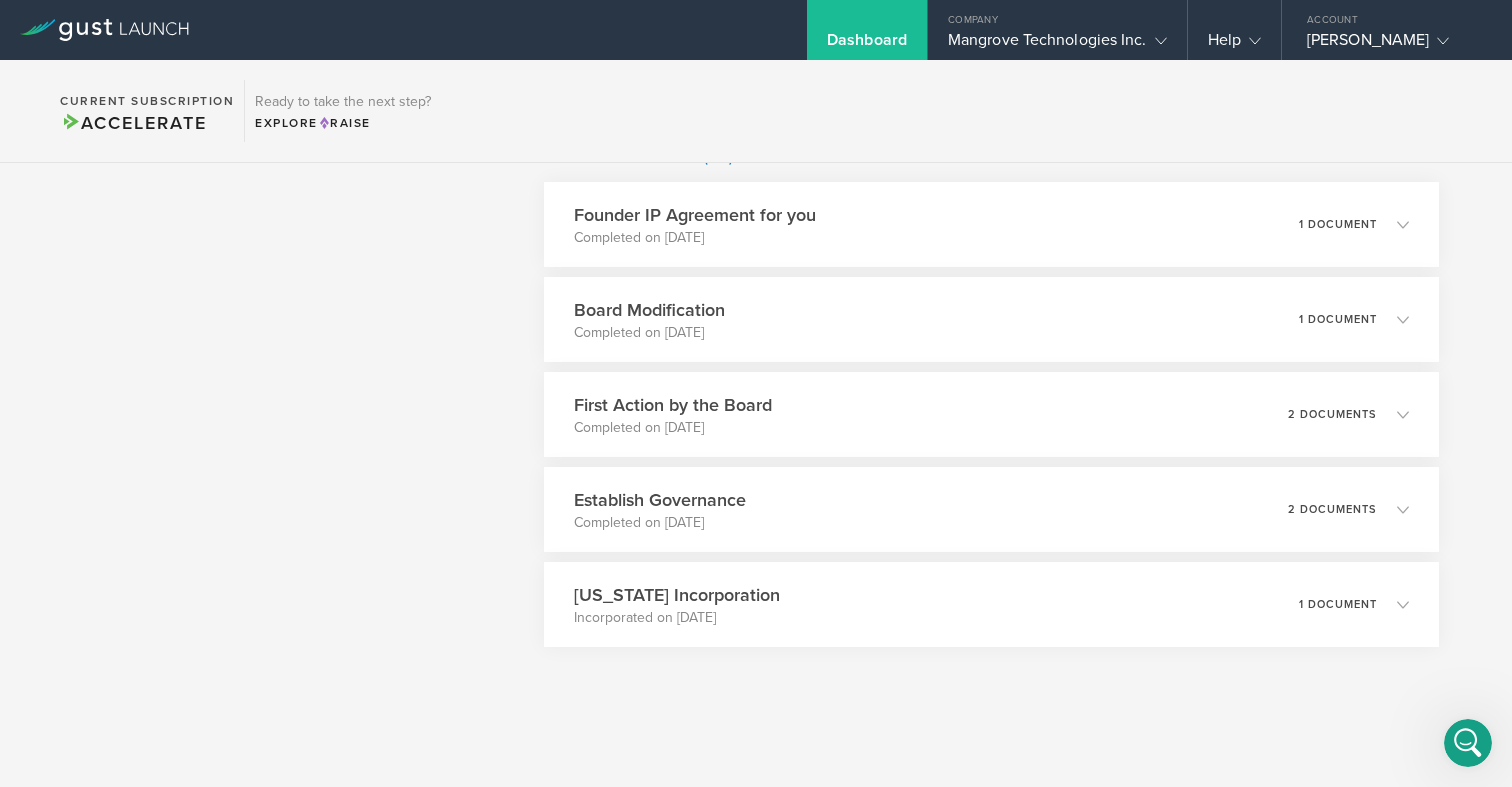 scroll, scrollTop: 842, scrollLeft: 0, axis: vertical 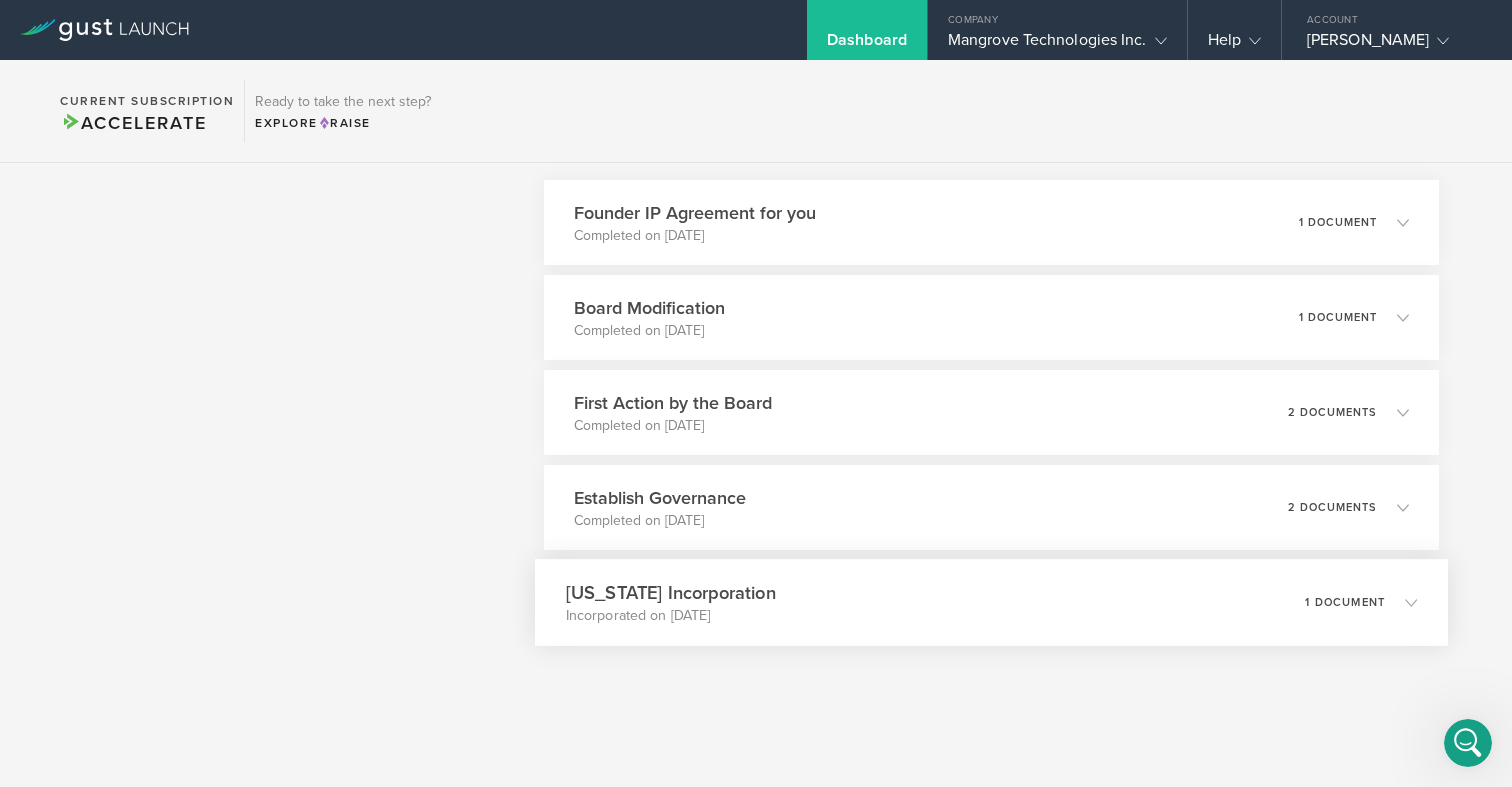 click on "Incorporated on [DATE]" at bounding box center [670, 616] 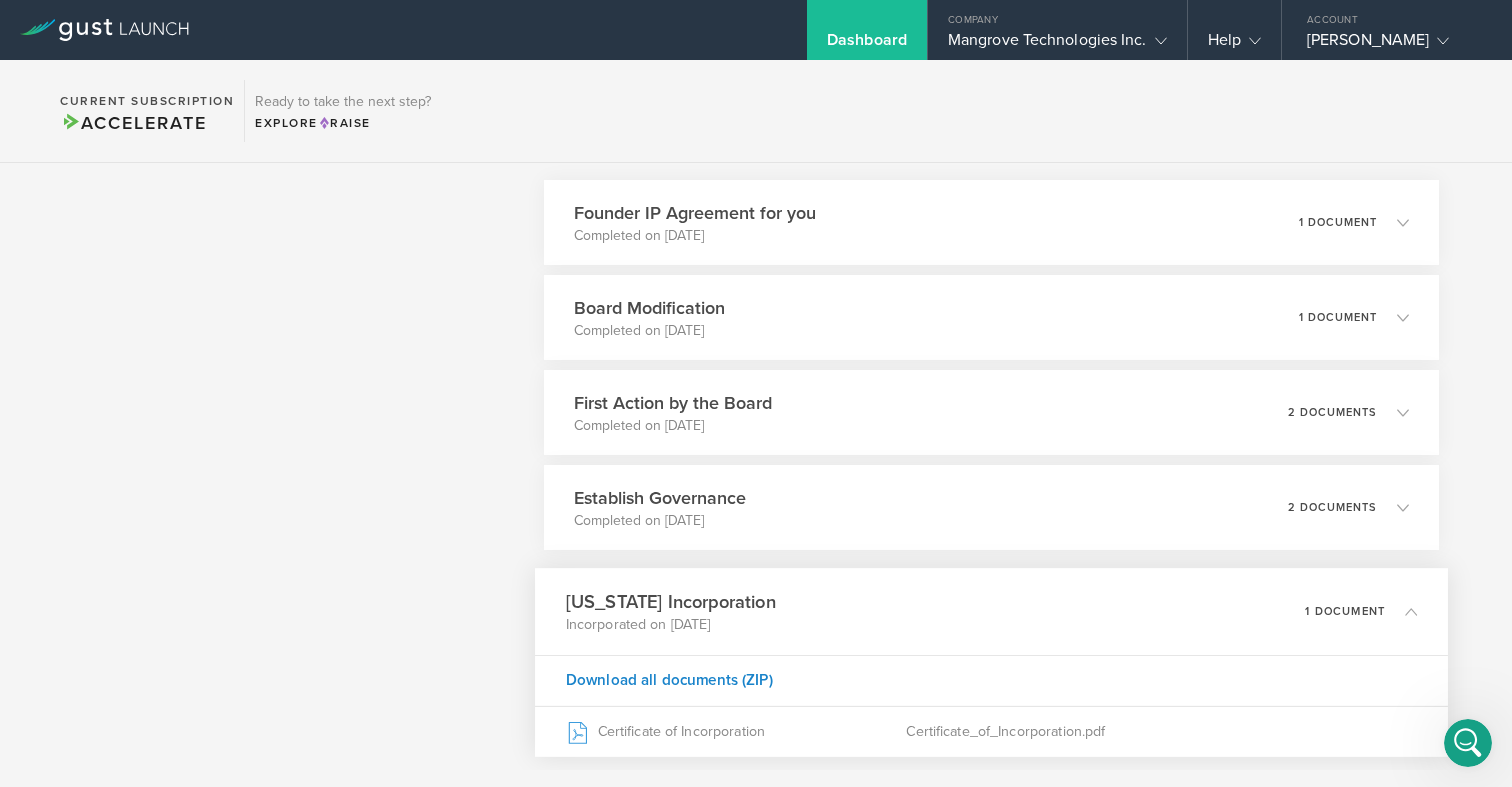 scroll, scrollTop: 952, scrollLeft: 0, axis: vertical 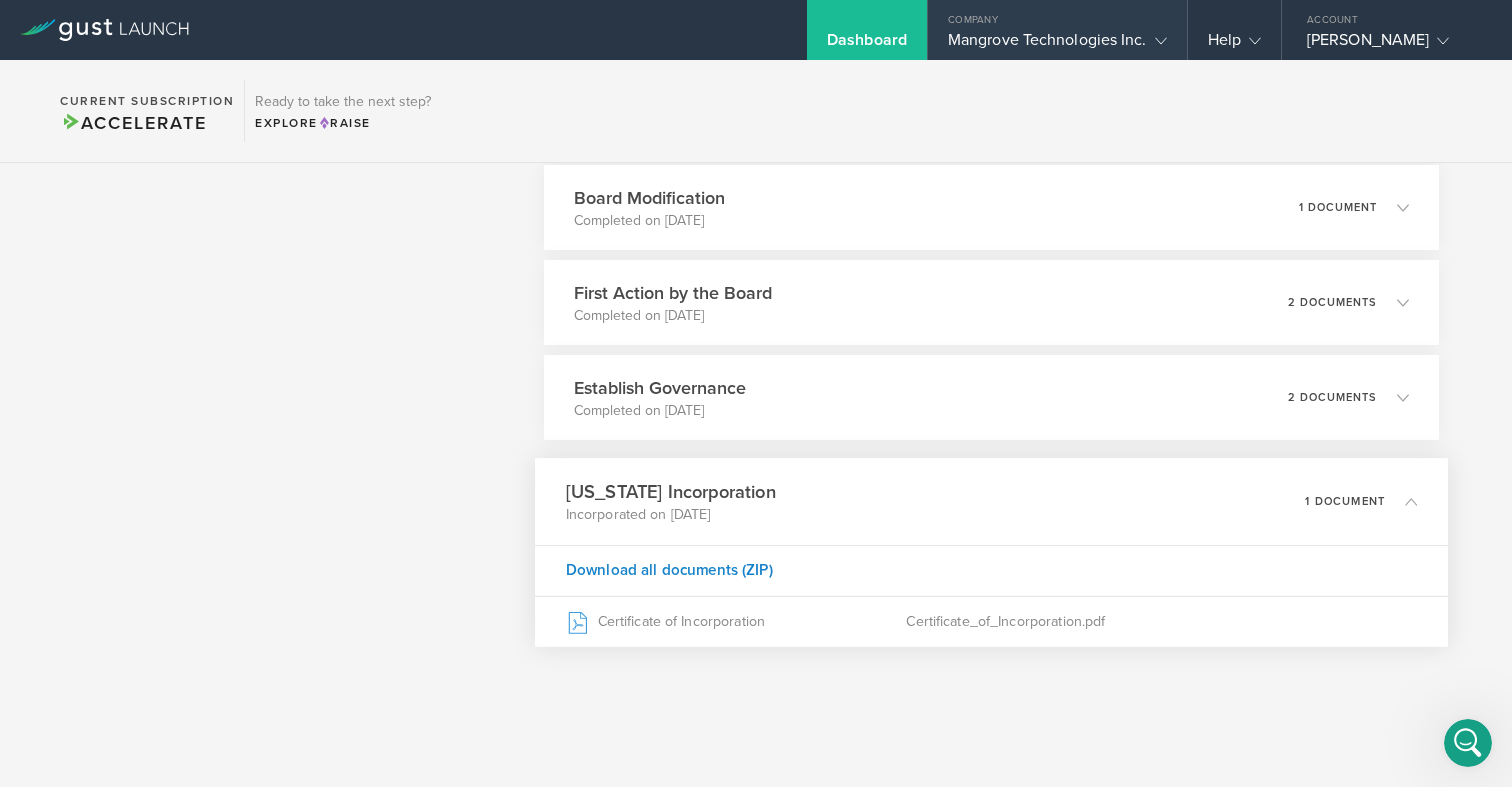 click on "Company" at bounding box center (1057, 15) 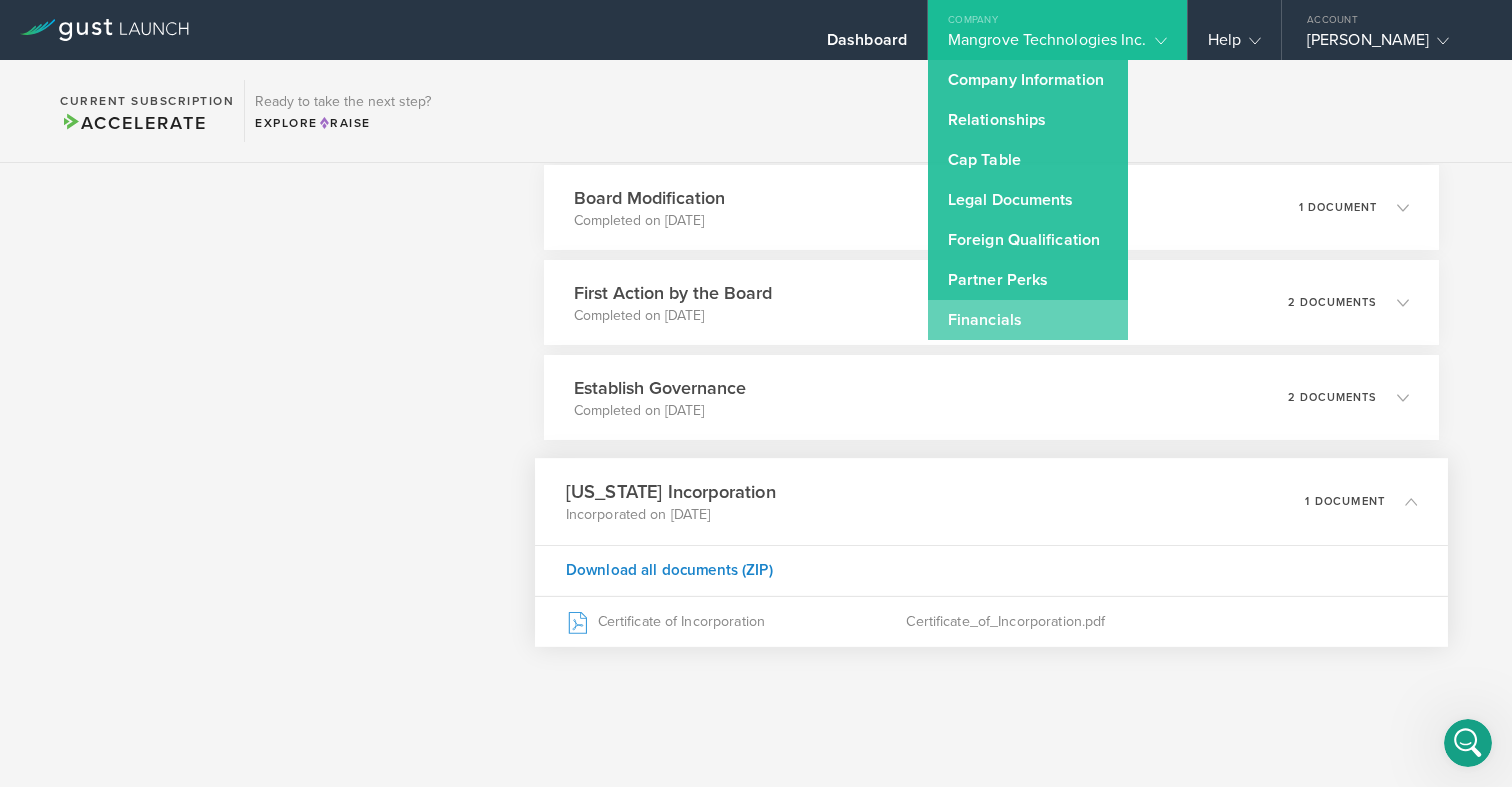 click on "Financials" at bounding box center [1028, 320] 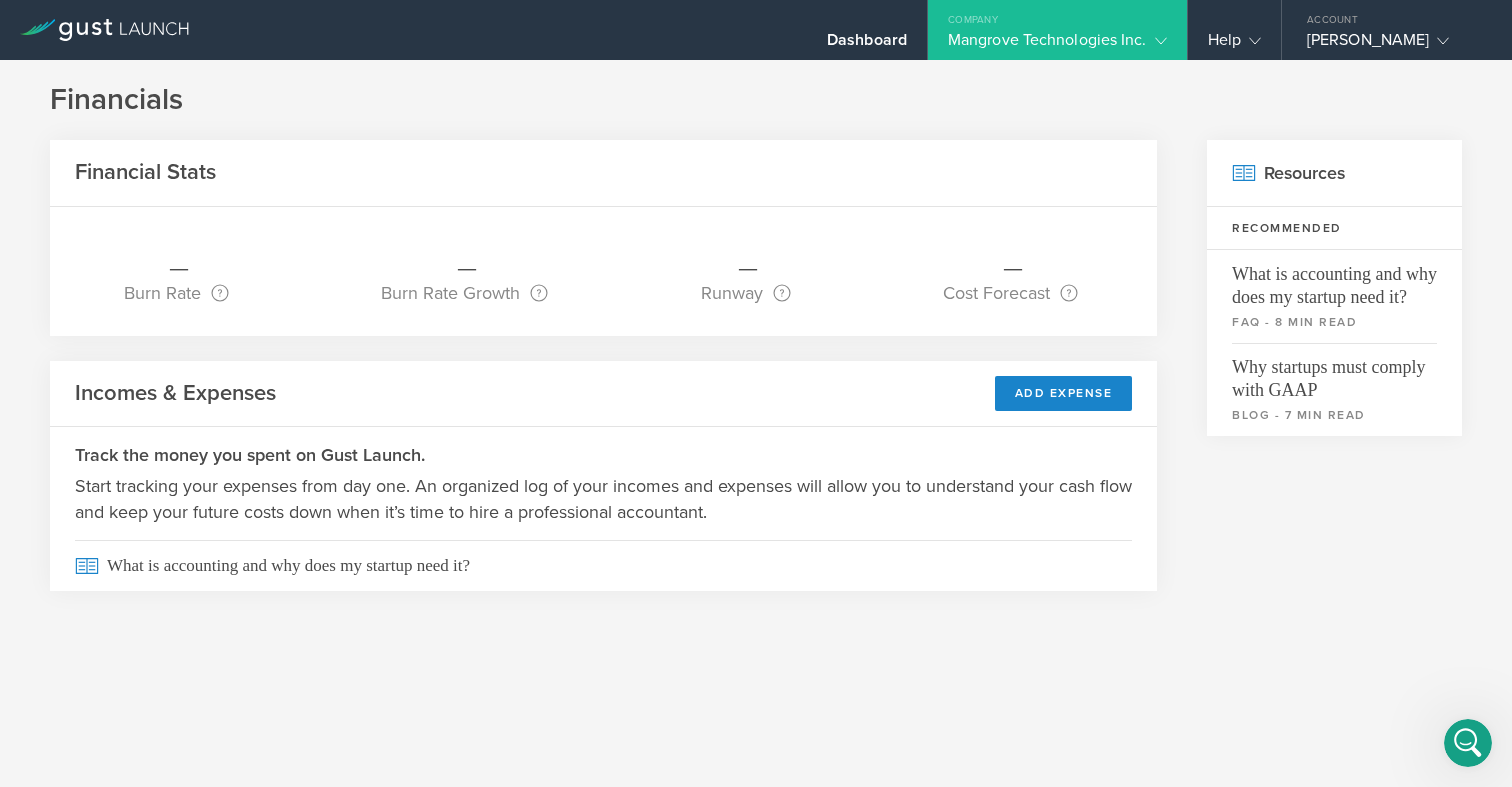click on "Mangrove Technologies Inc." at bounding box center (1057, 45) 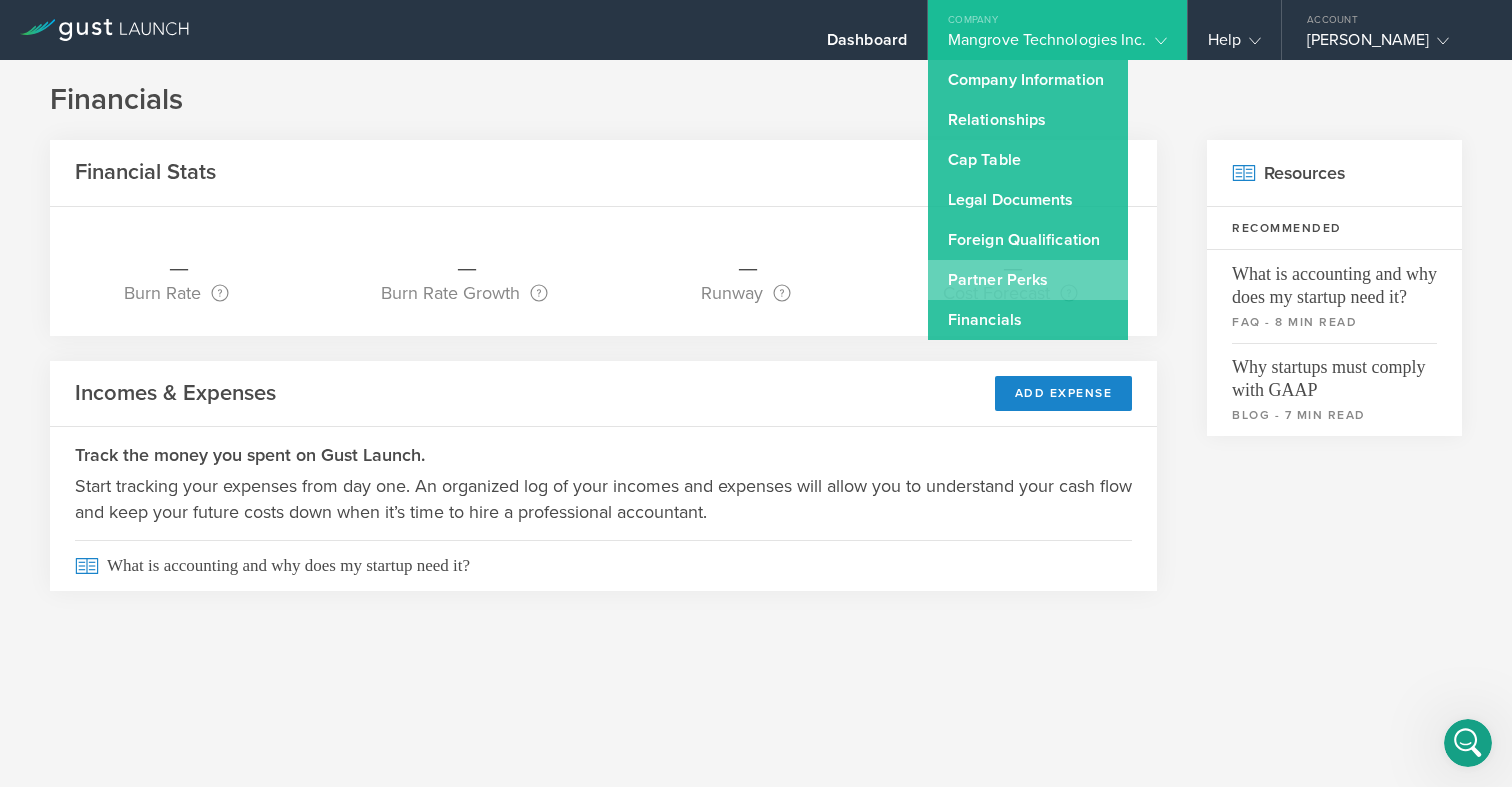 click on "Partner Perks" at bounding box center [1028, 280] 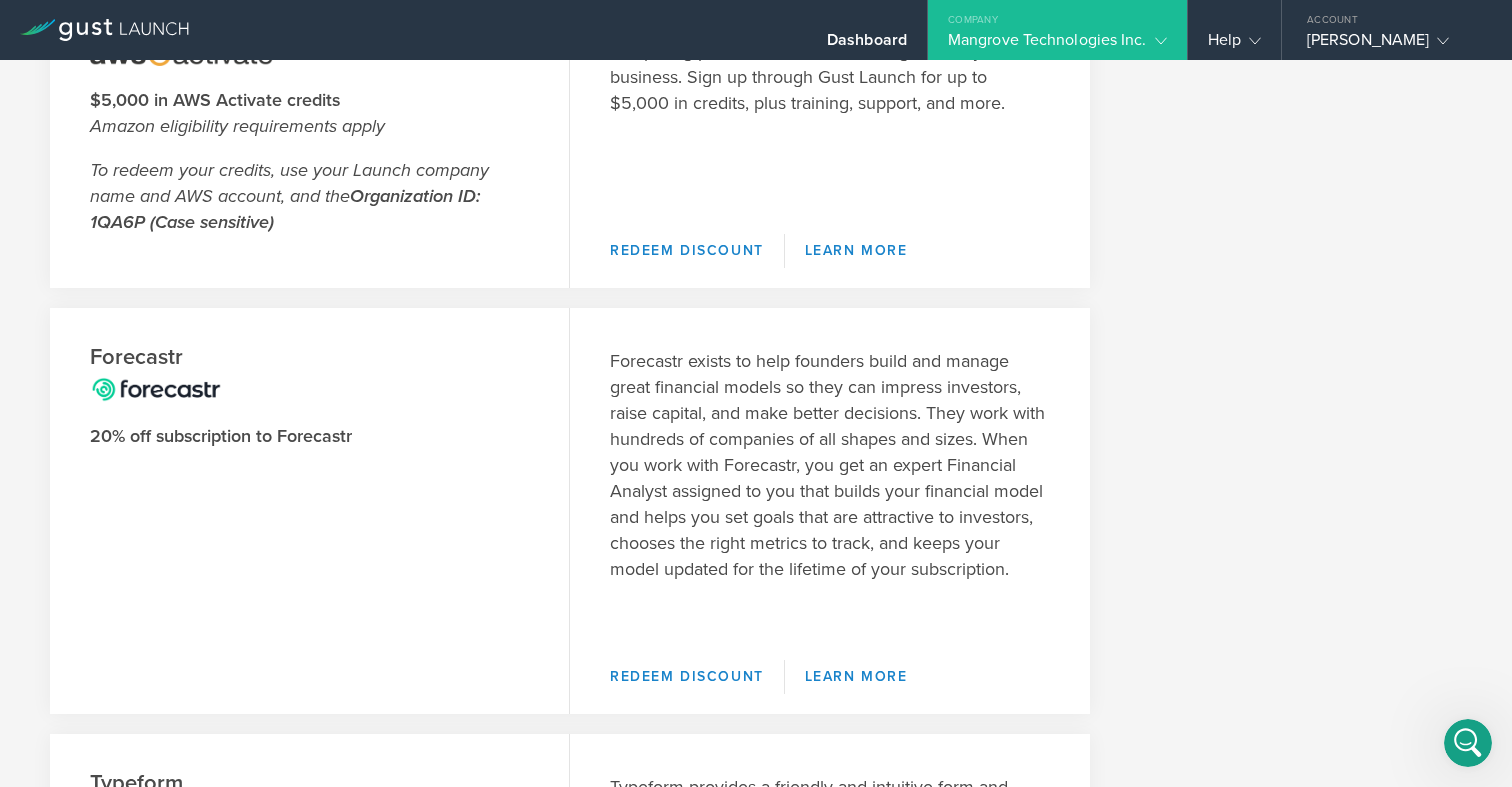 scroll, scrollTop: 276, scrollLeft: 0, axis: vertical 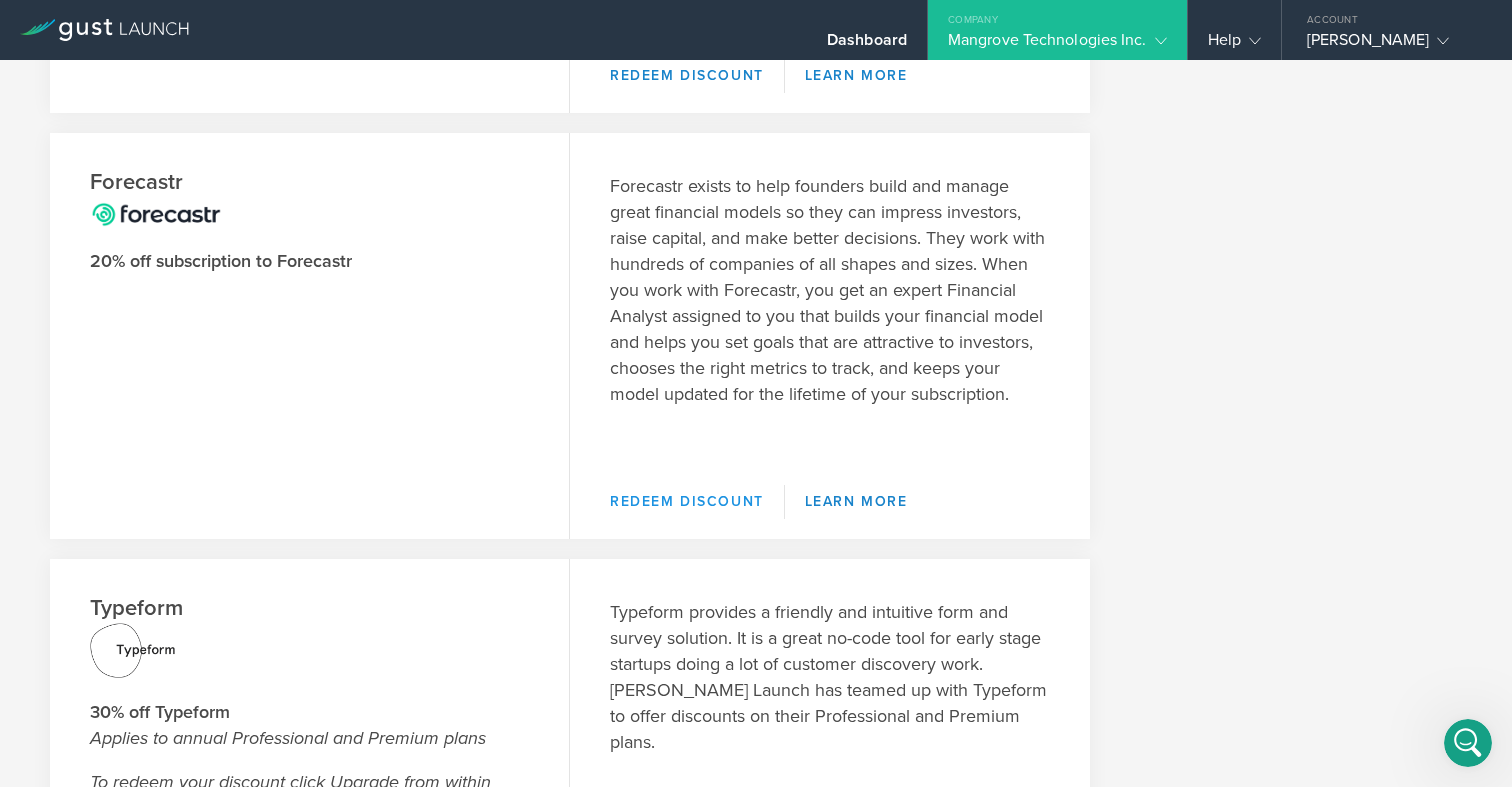 click on "Redeem Discount" at bounding box center (697, 502) 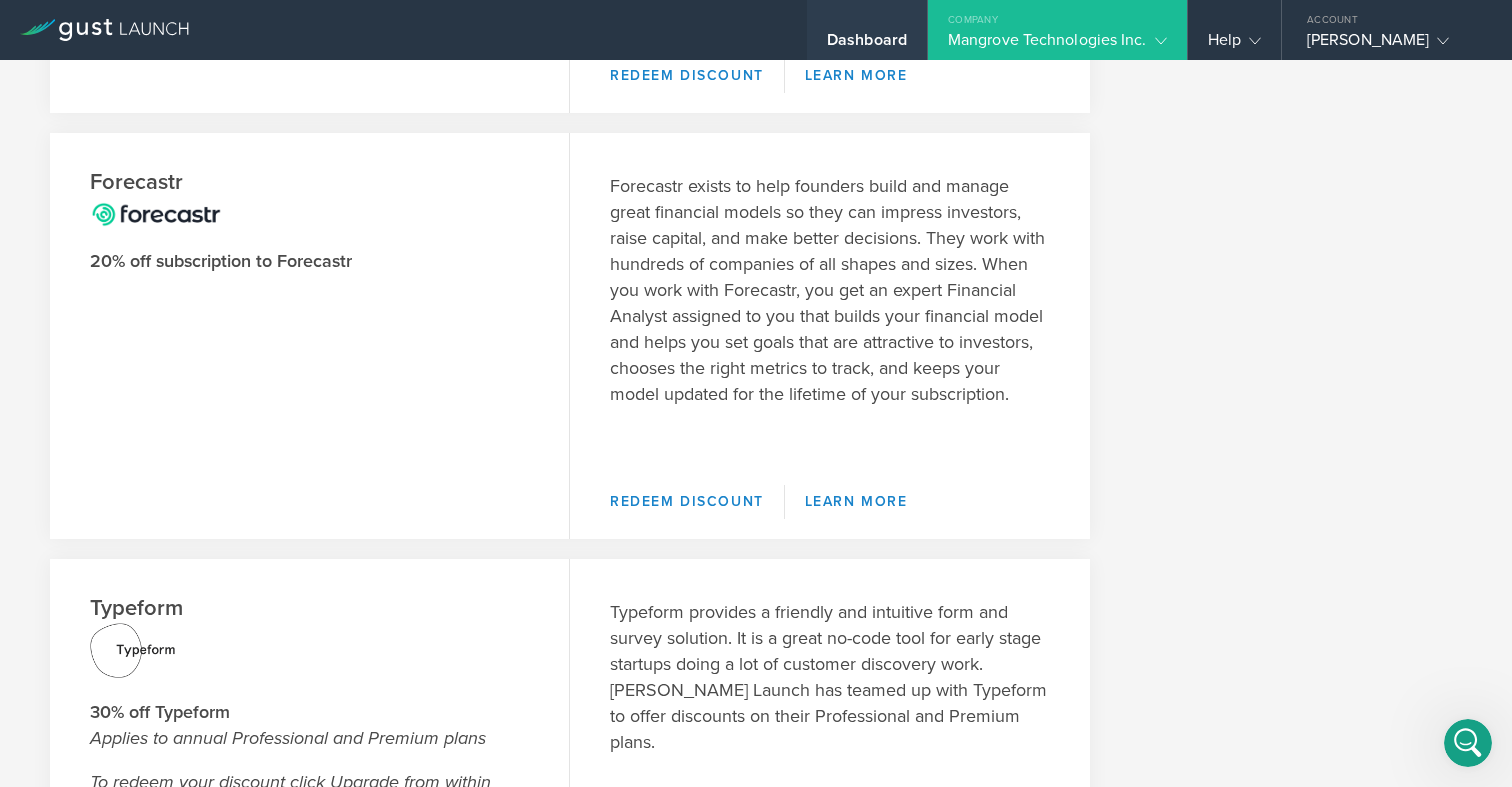 click on "Dashboard" at bounding box center [867, 45] 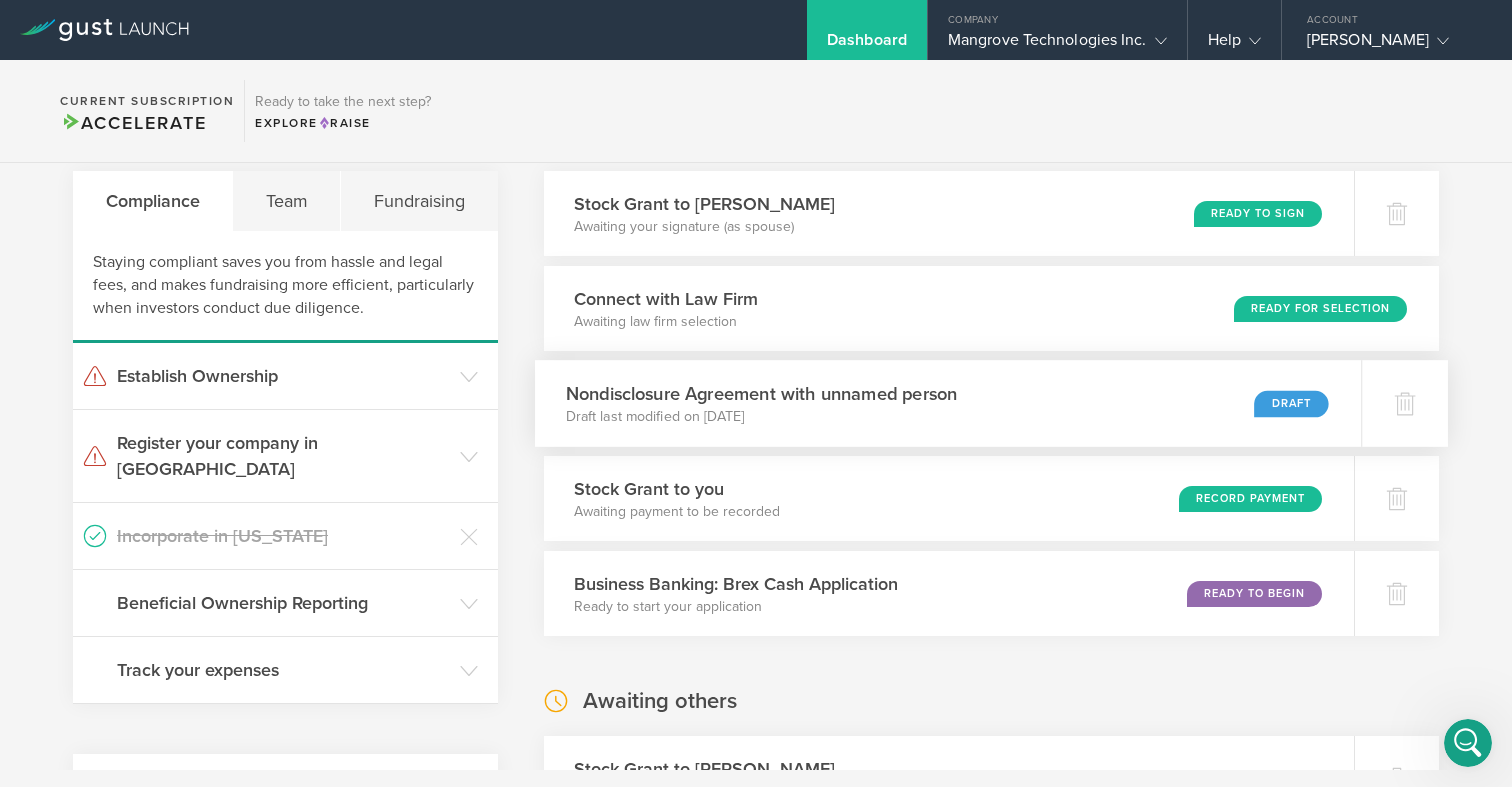 scroll, scrollTop: 72, scrollLeft: 0, axis: vertical 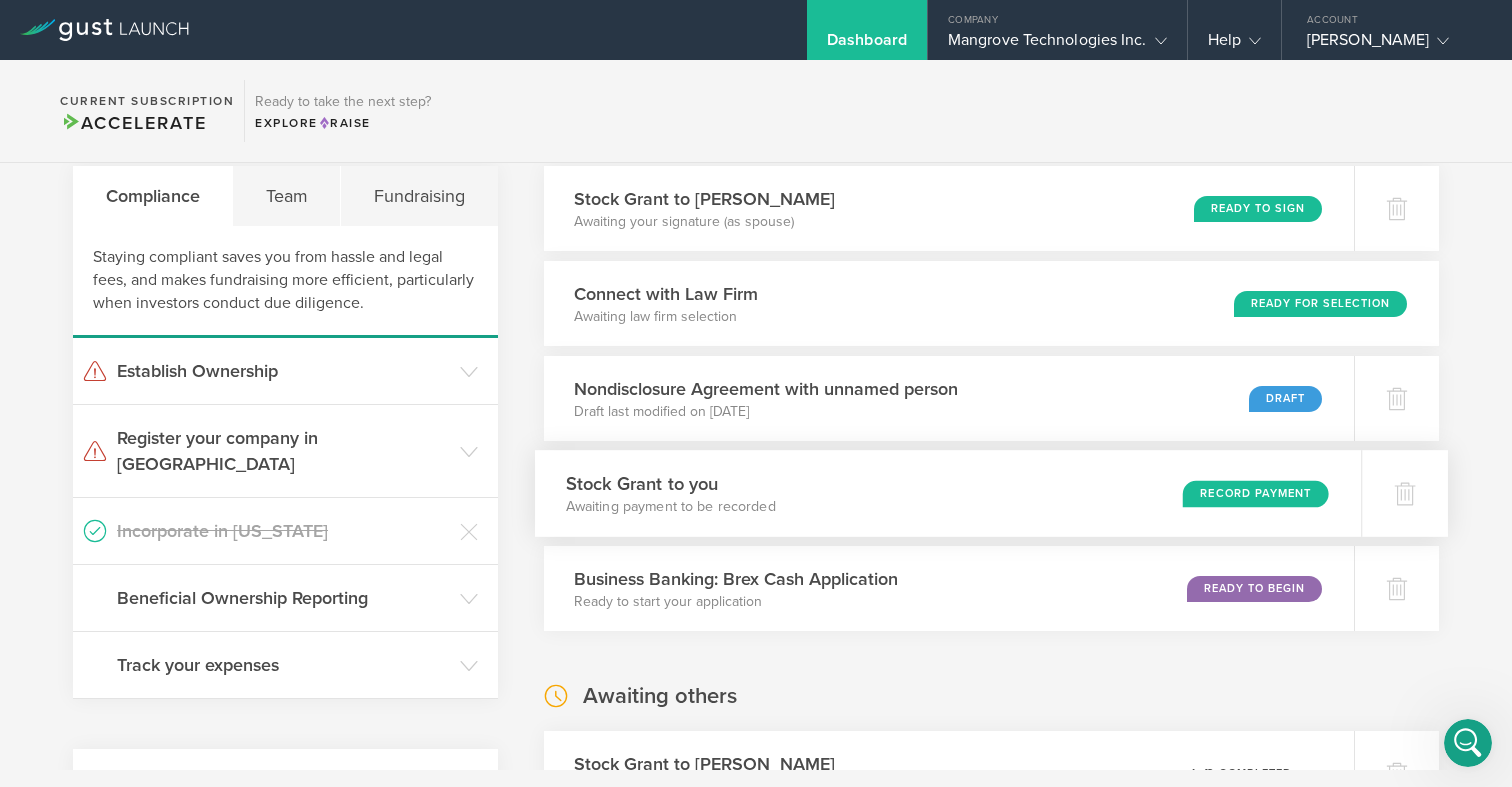 click on "Stock Grant to you" at bounding box center (670, 483) 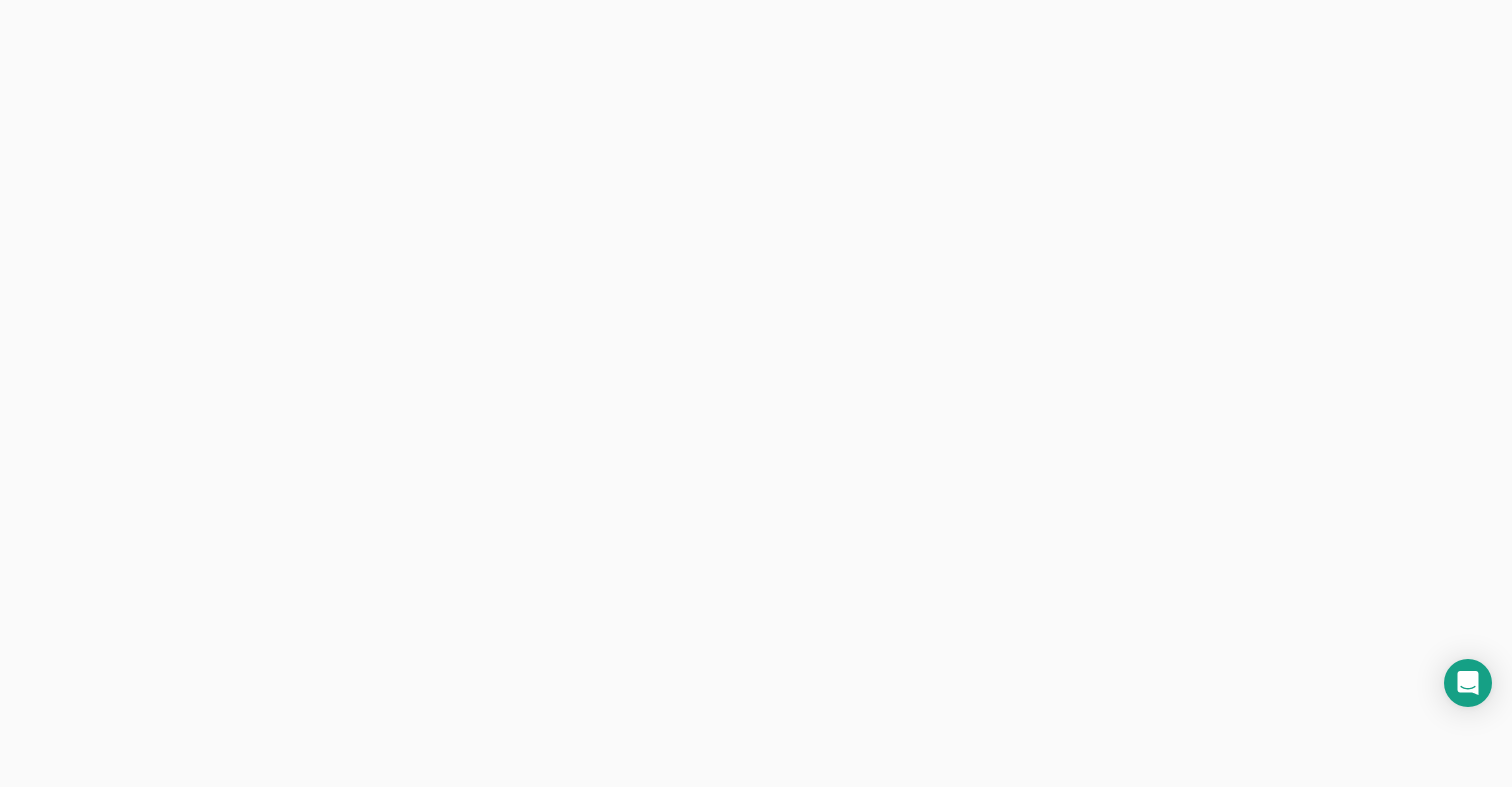 scroll, scrollTop: 0, scrollLeft: 0, axis: both 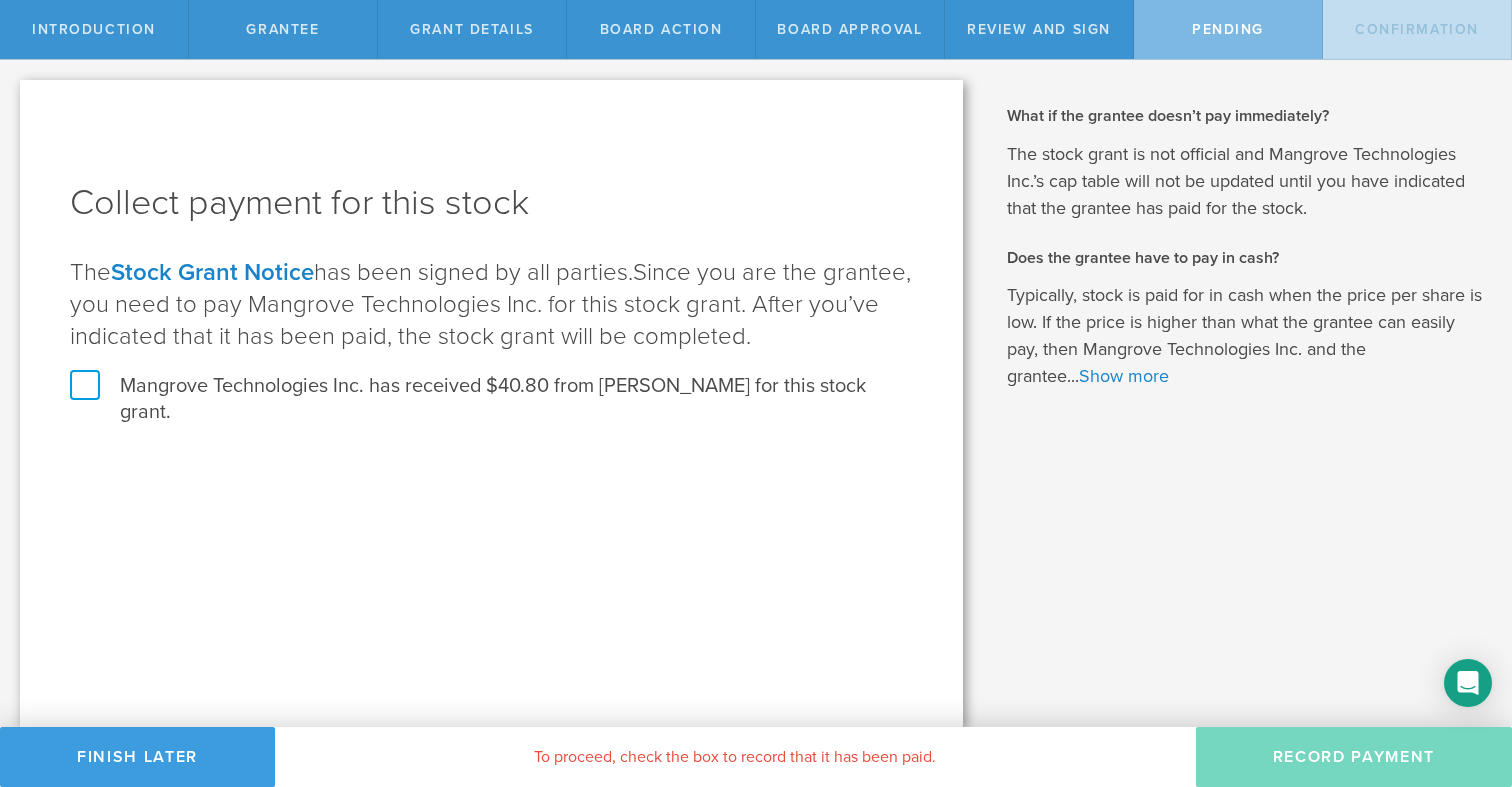 click on "Stock Grant Notice" at bounding box center (212, 272) 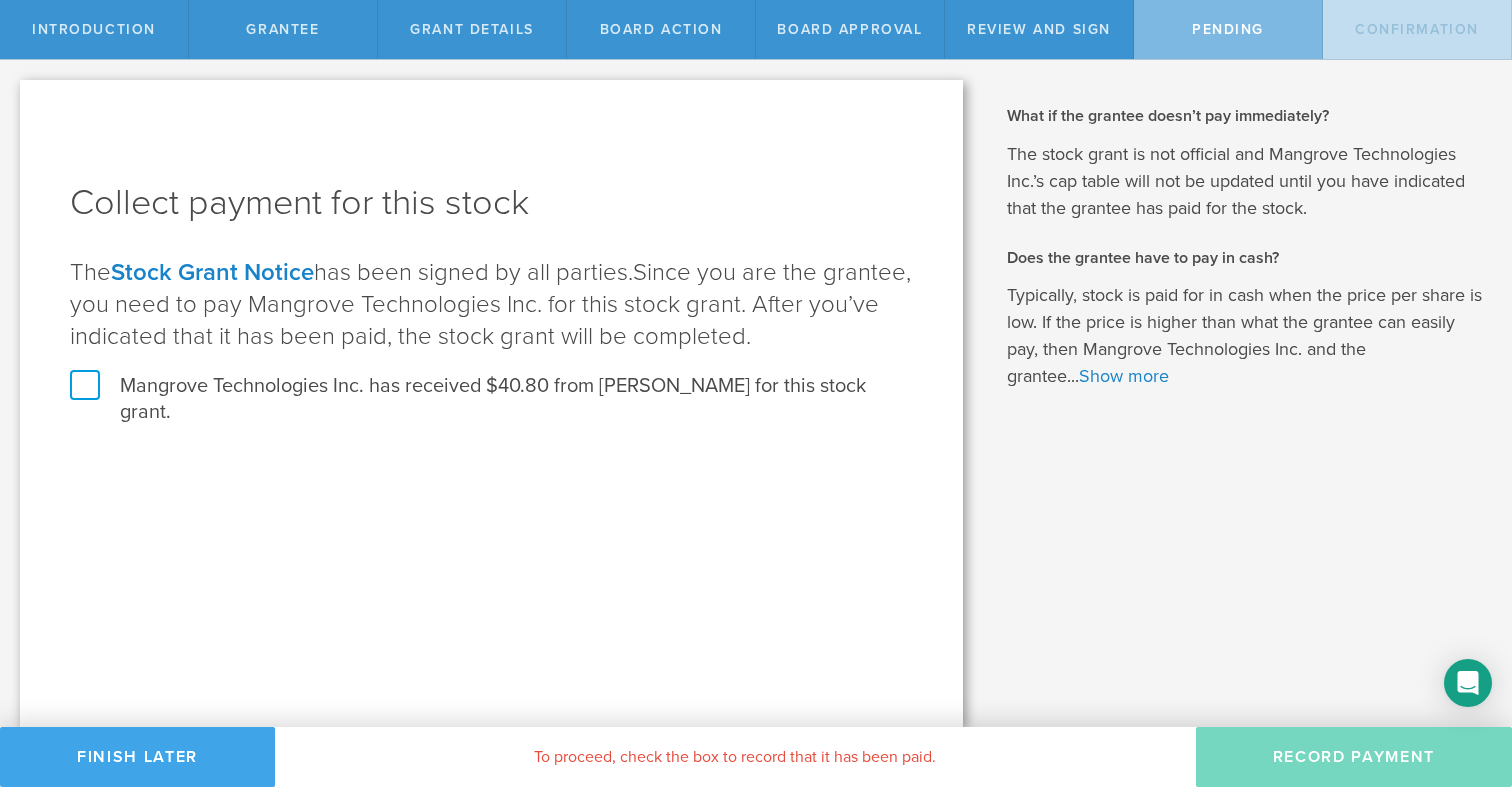 click on "Finish Later" at bounding box center [137, 757] 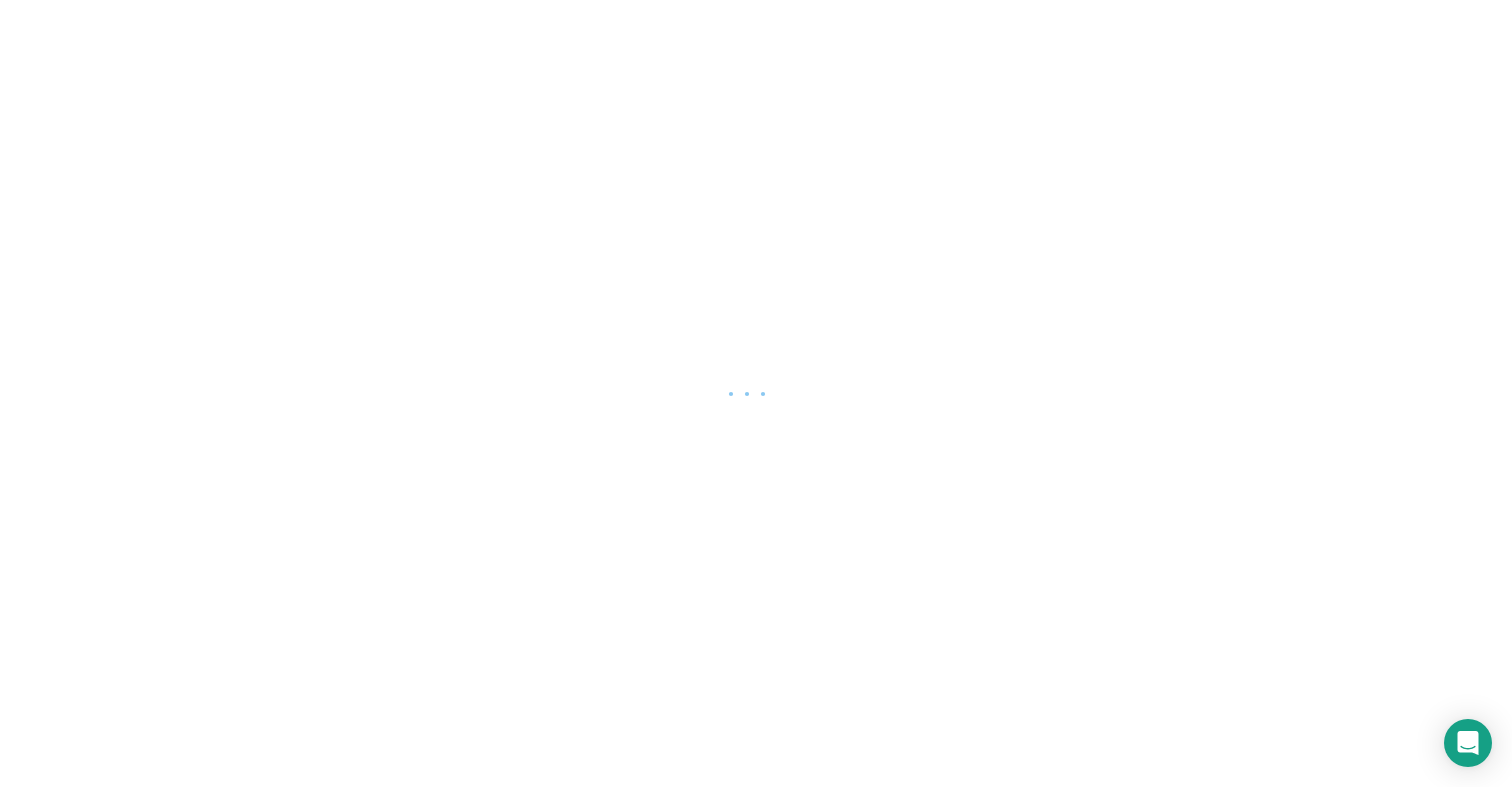scroll, scrollTop: 0, scrollLeft: 0, axis: both 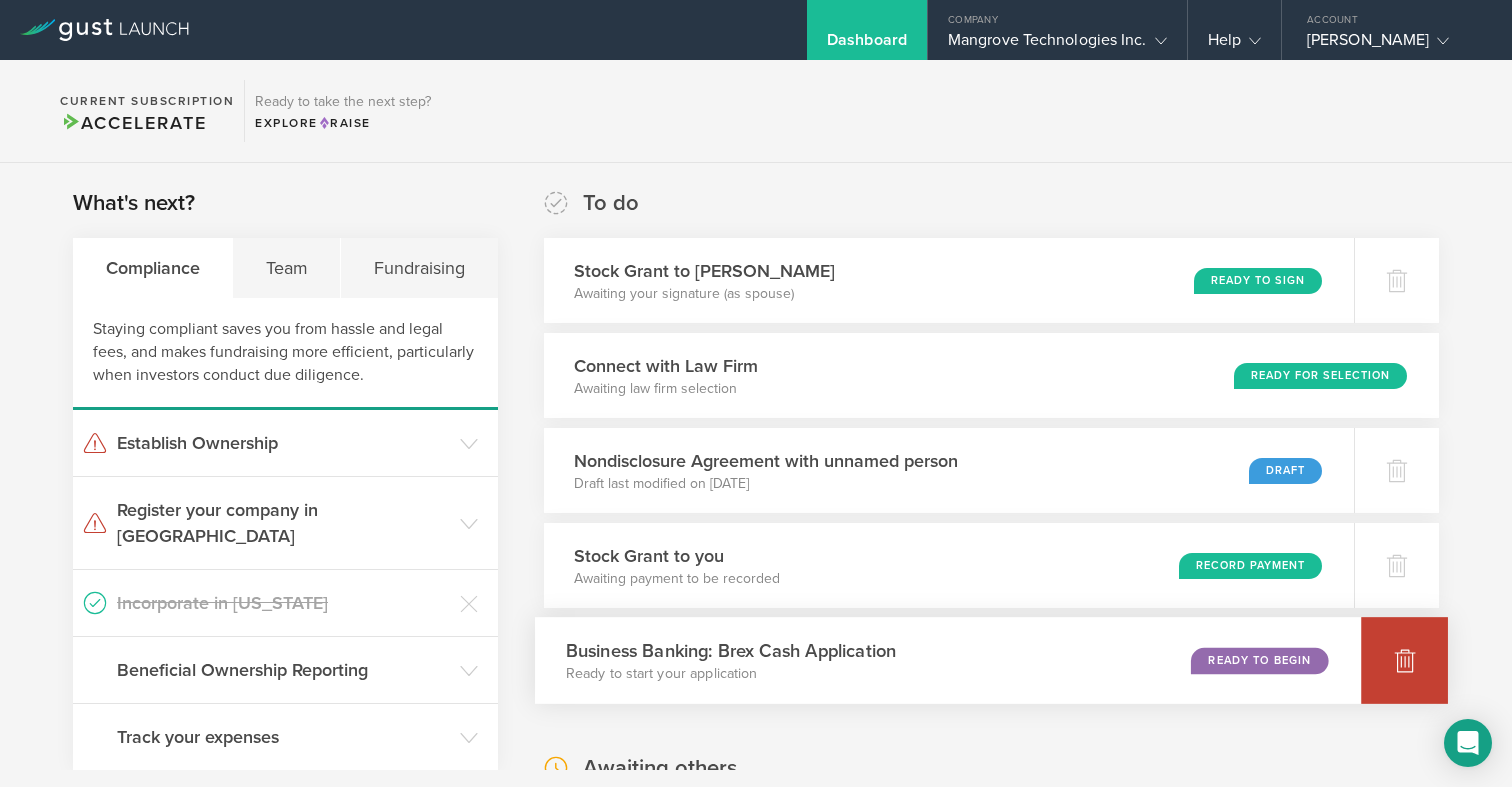 click 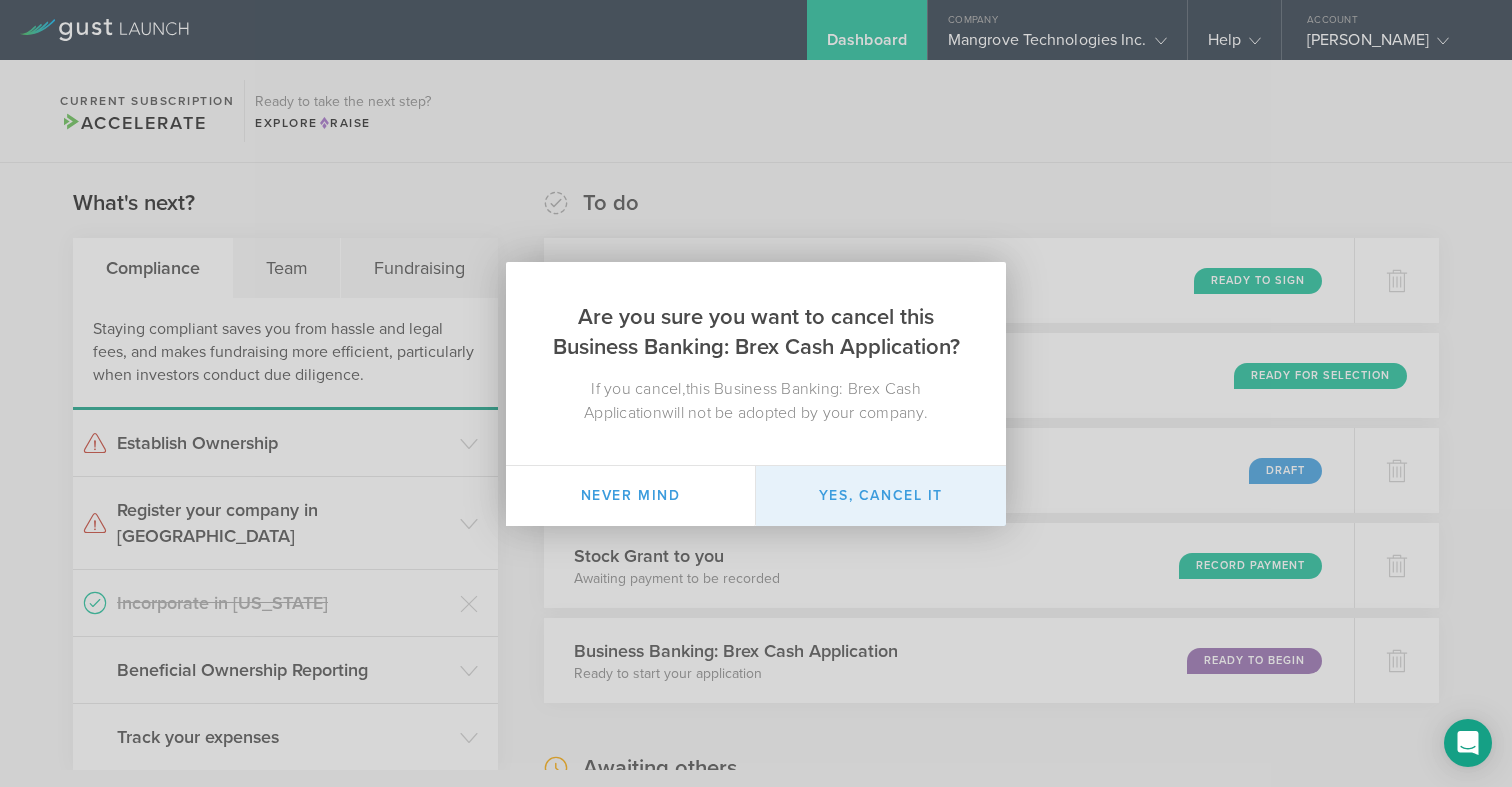 click on "Yes, cancel it" at bounding box center (881, 496) 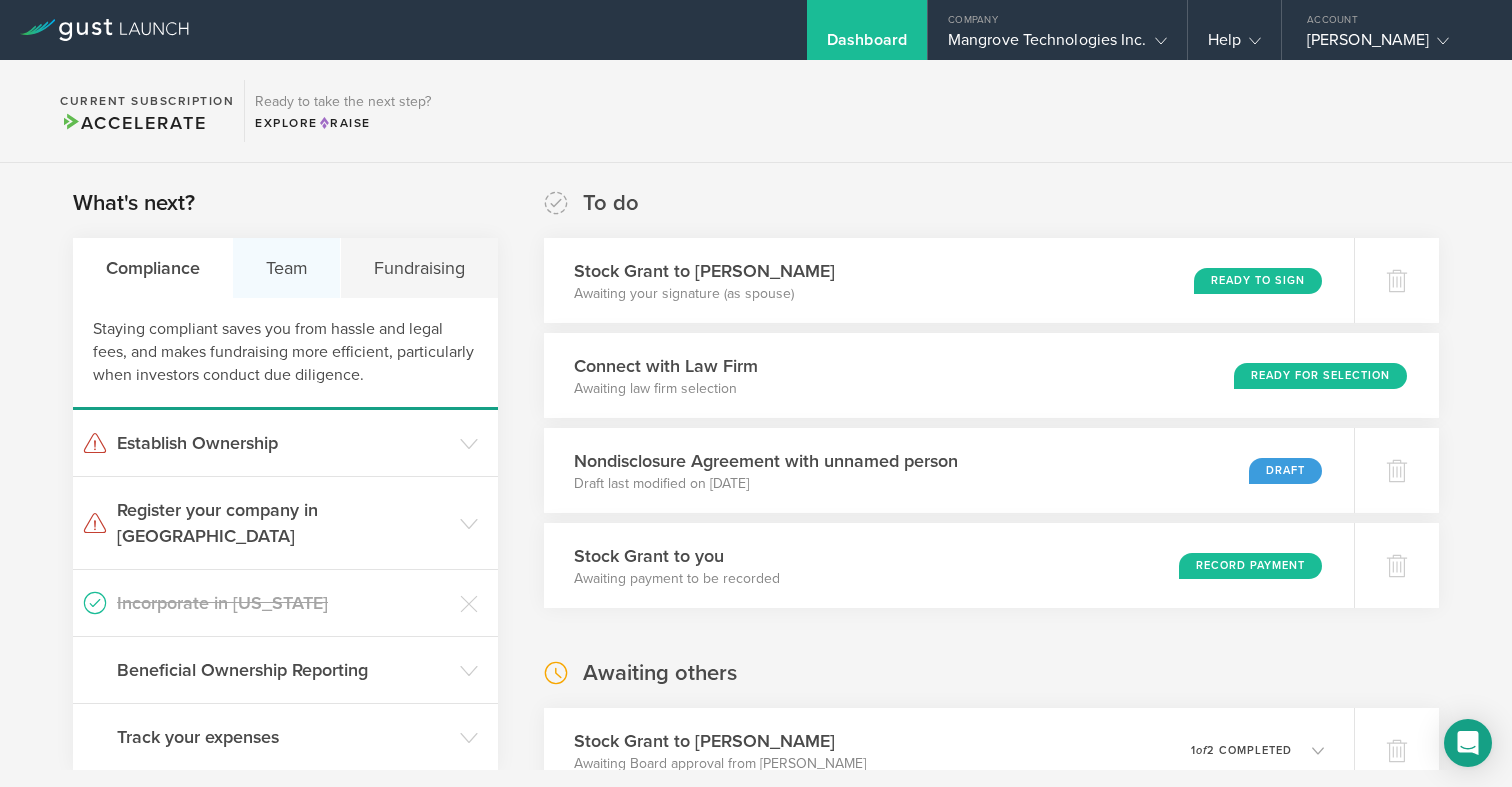 click on "Team" at bounding box center (287, 268) 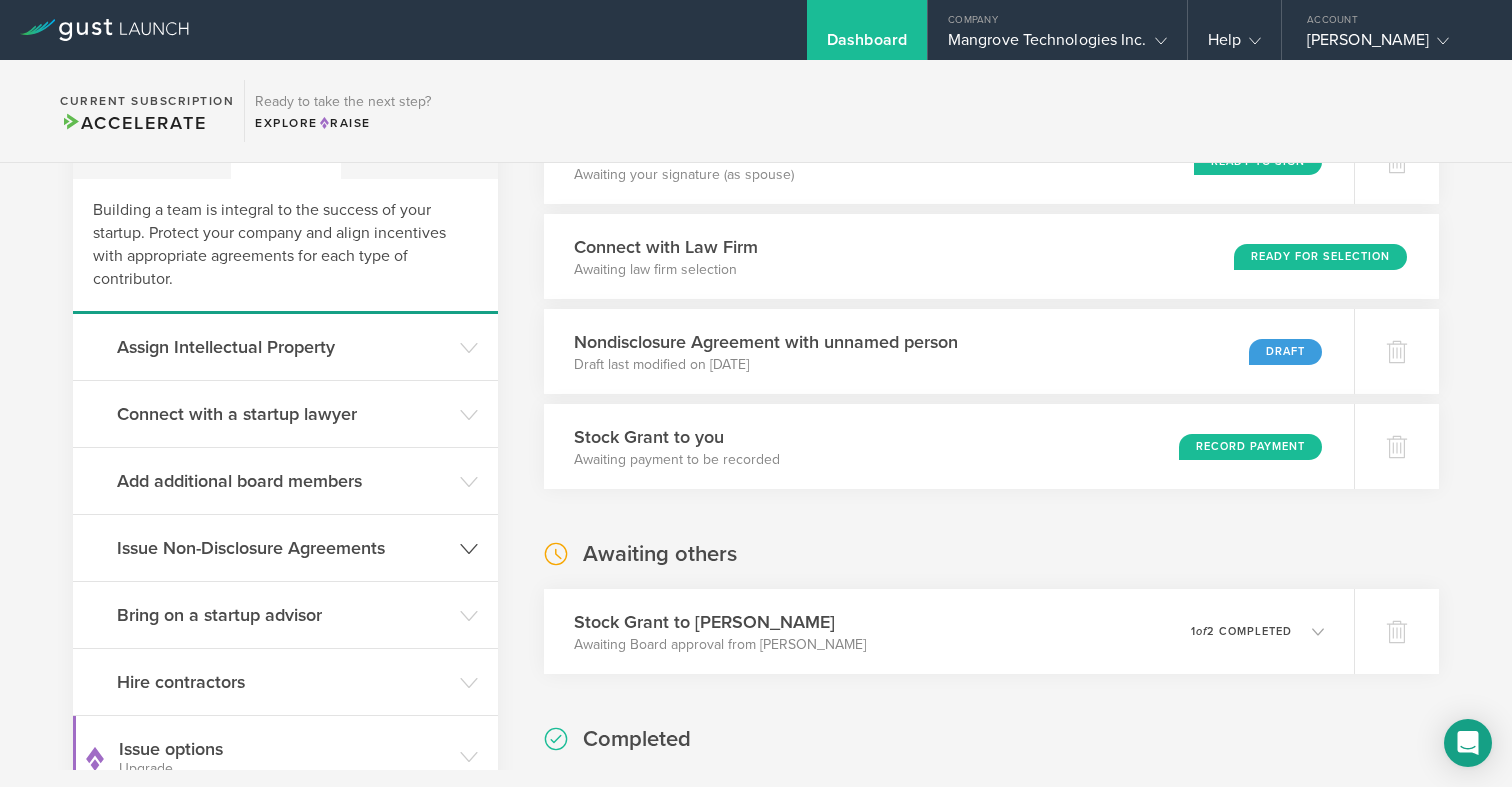 scroll, scrollTop: 114, scrollLeft: 0, axis: vertical 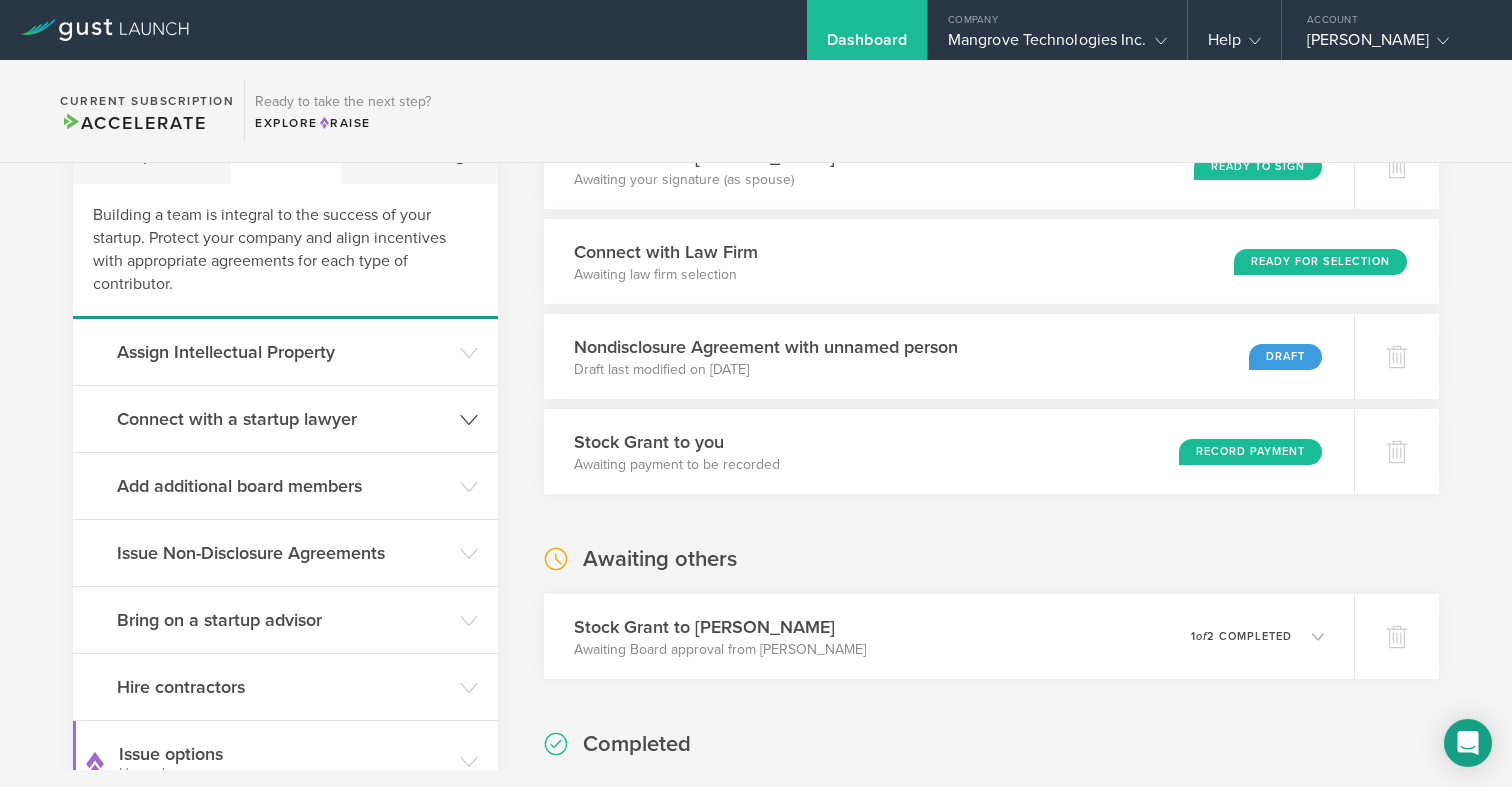 click on "Connect with a startup lawyer" 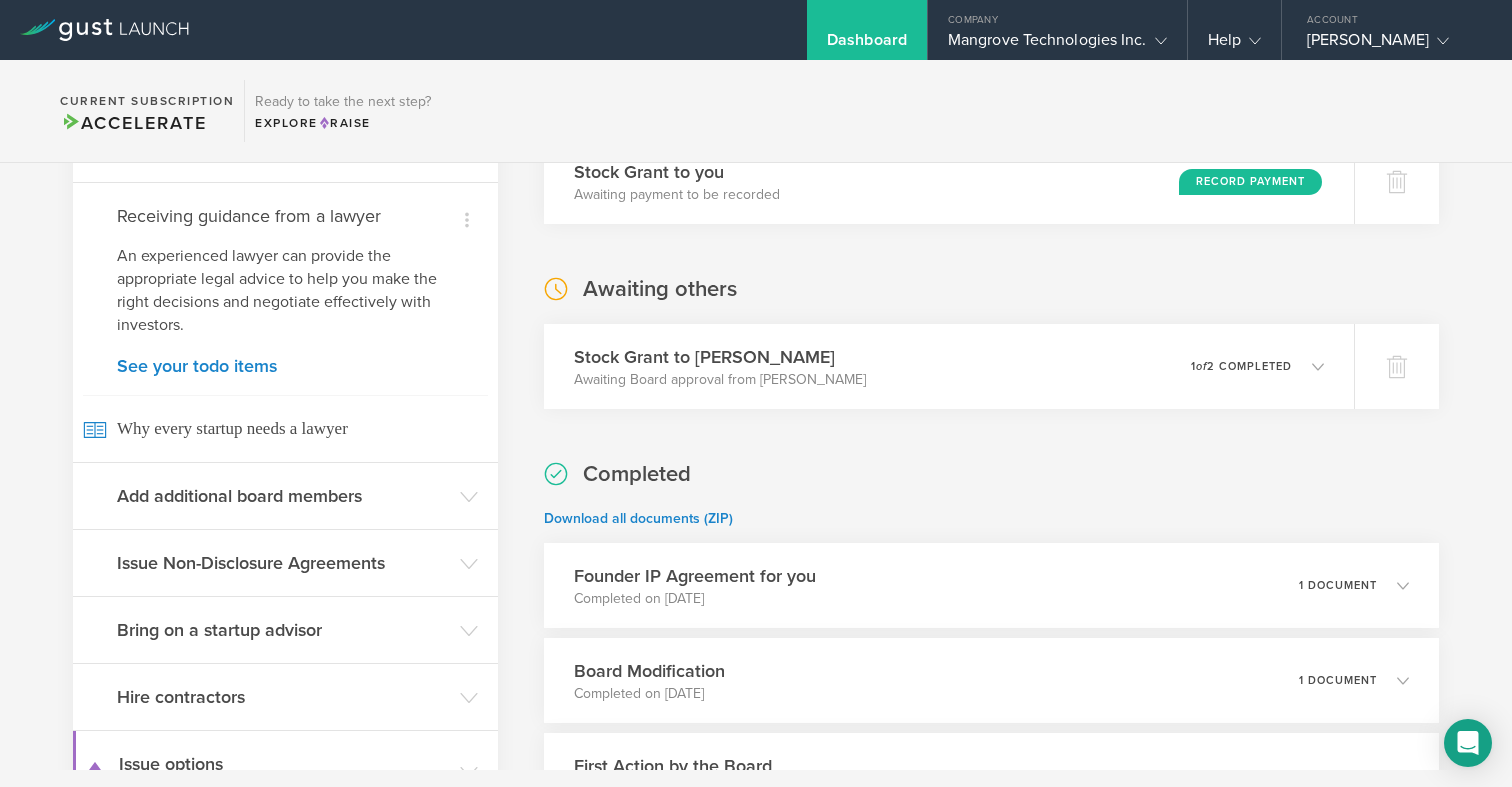 scroll, scrollTop: 0, scrollLeft: 0, axis: both 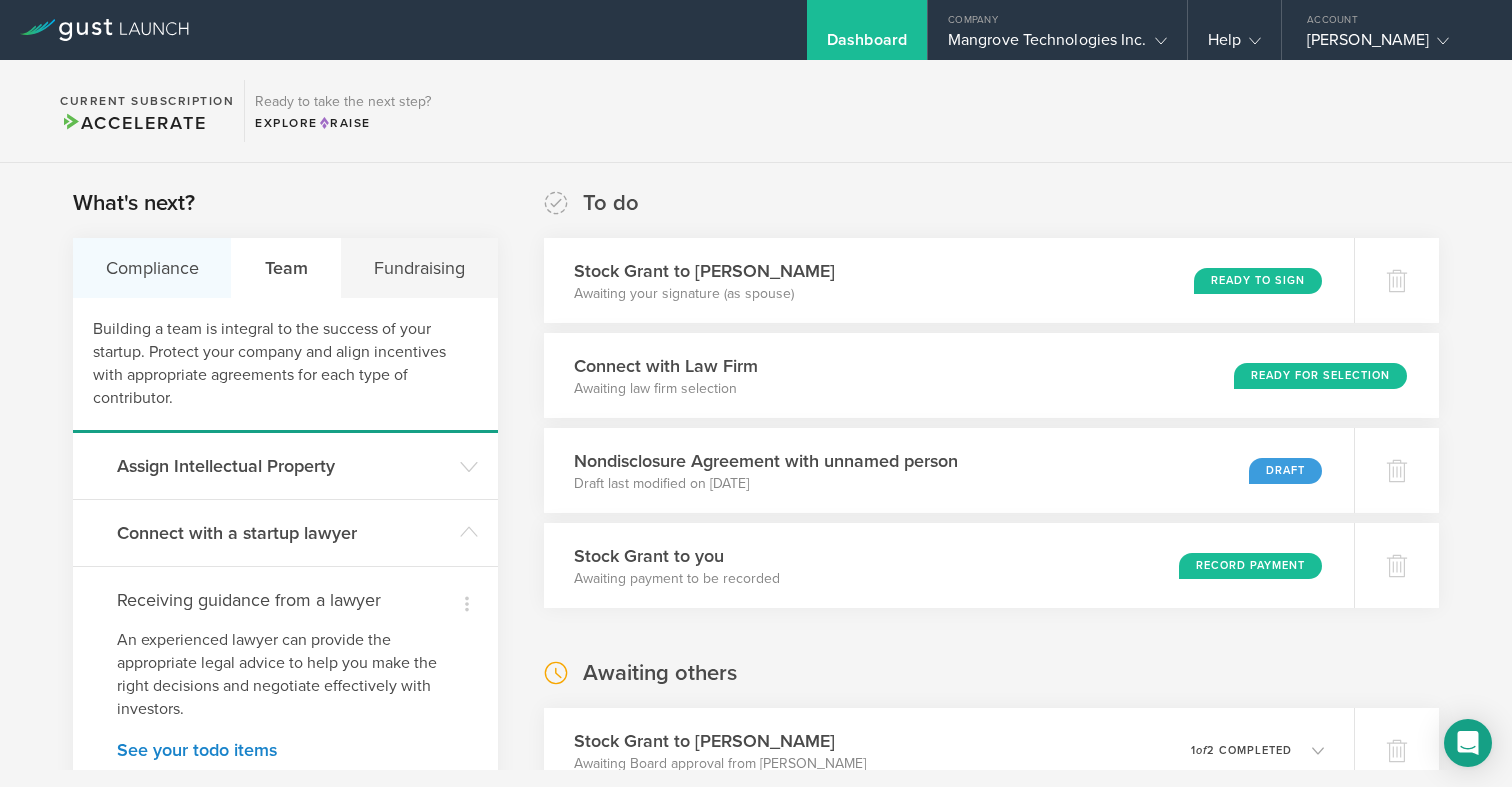 click on "Compliance" at bounding box center (152, 268) 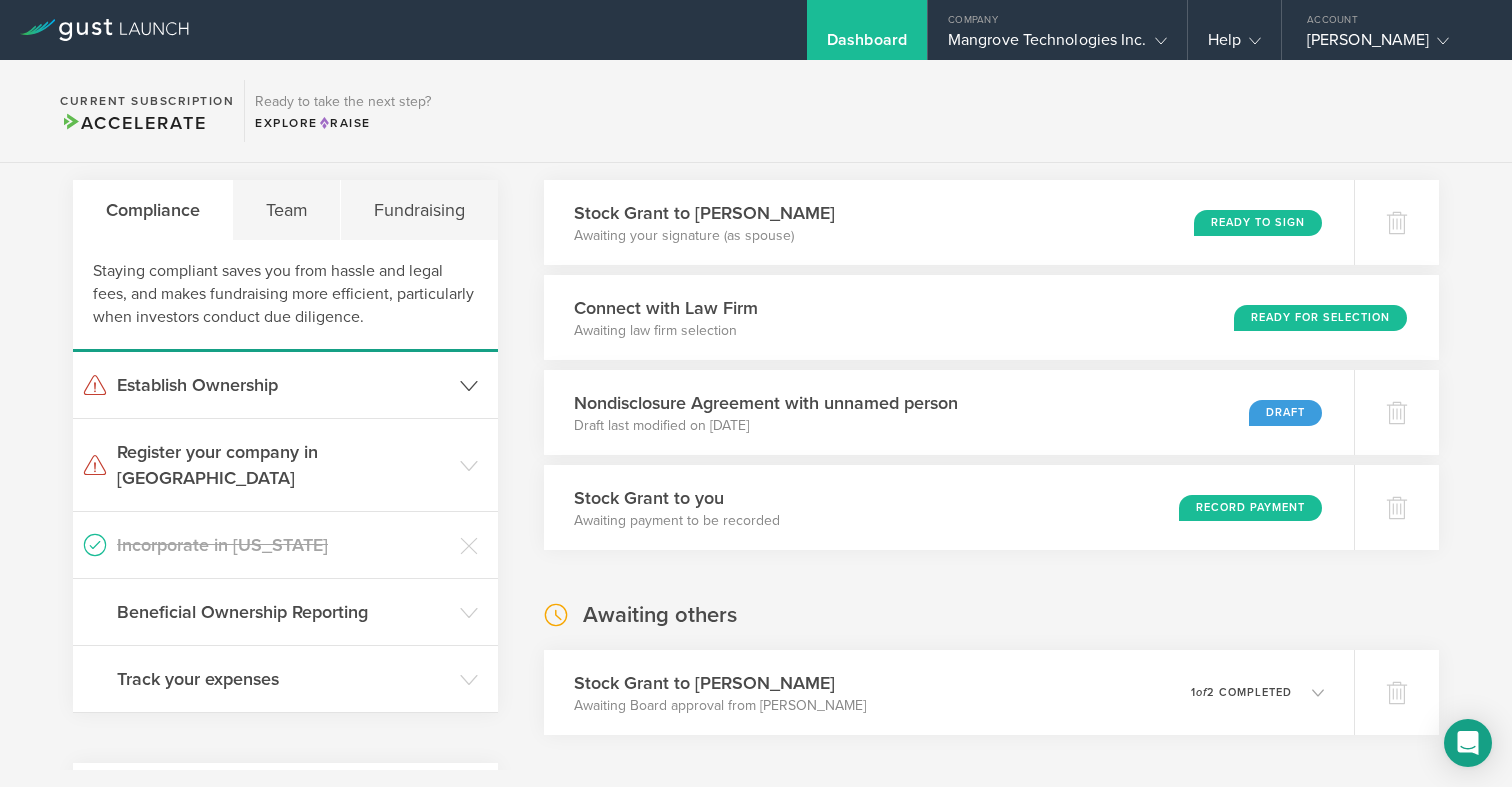 scroll, scrollTop: 64, scrollLeft: 0, axis: vertical 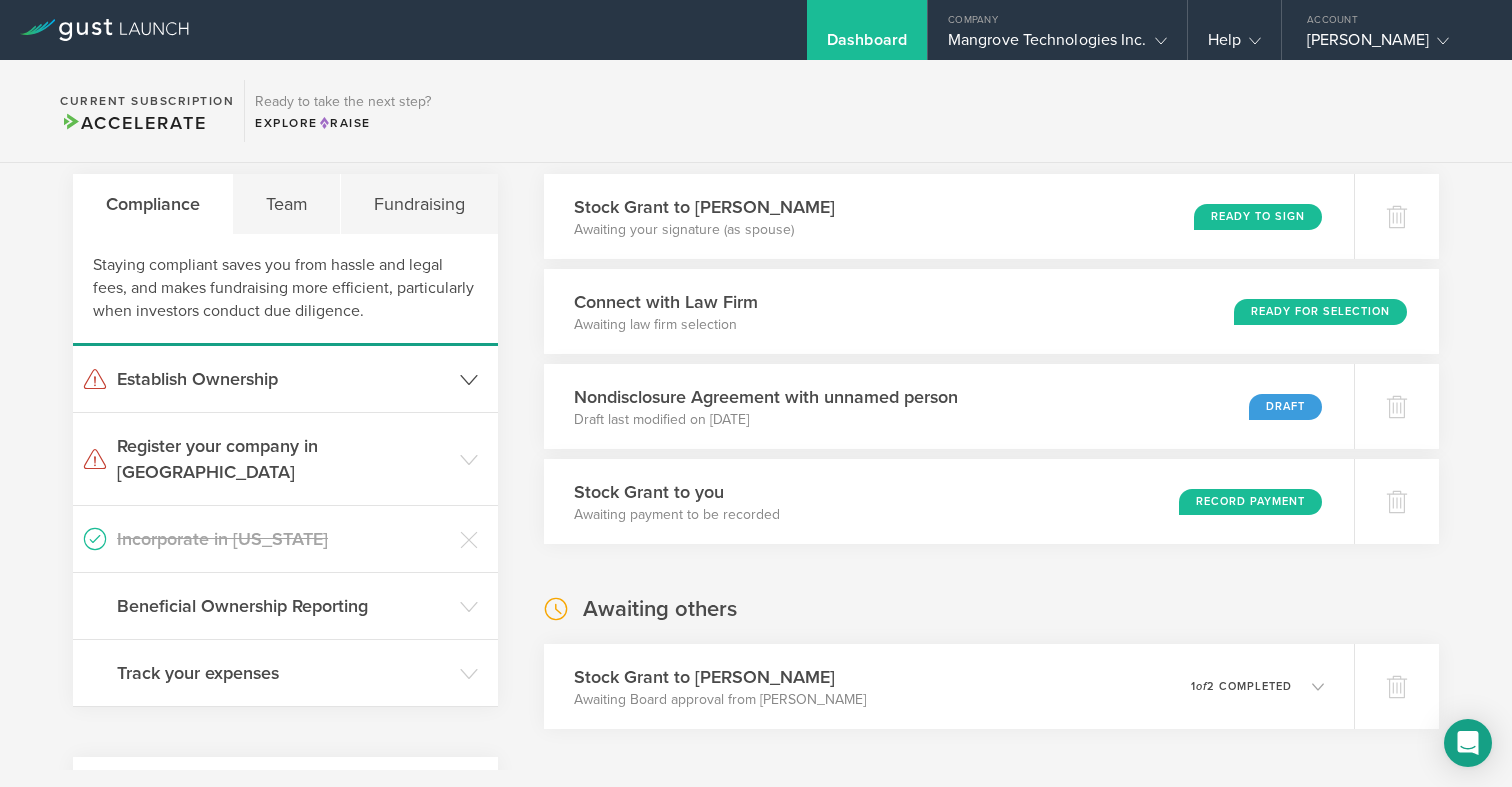 click on "Establish Ownership" at bounding box center (283, 379) 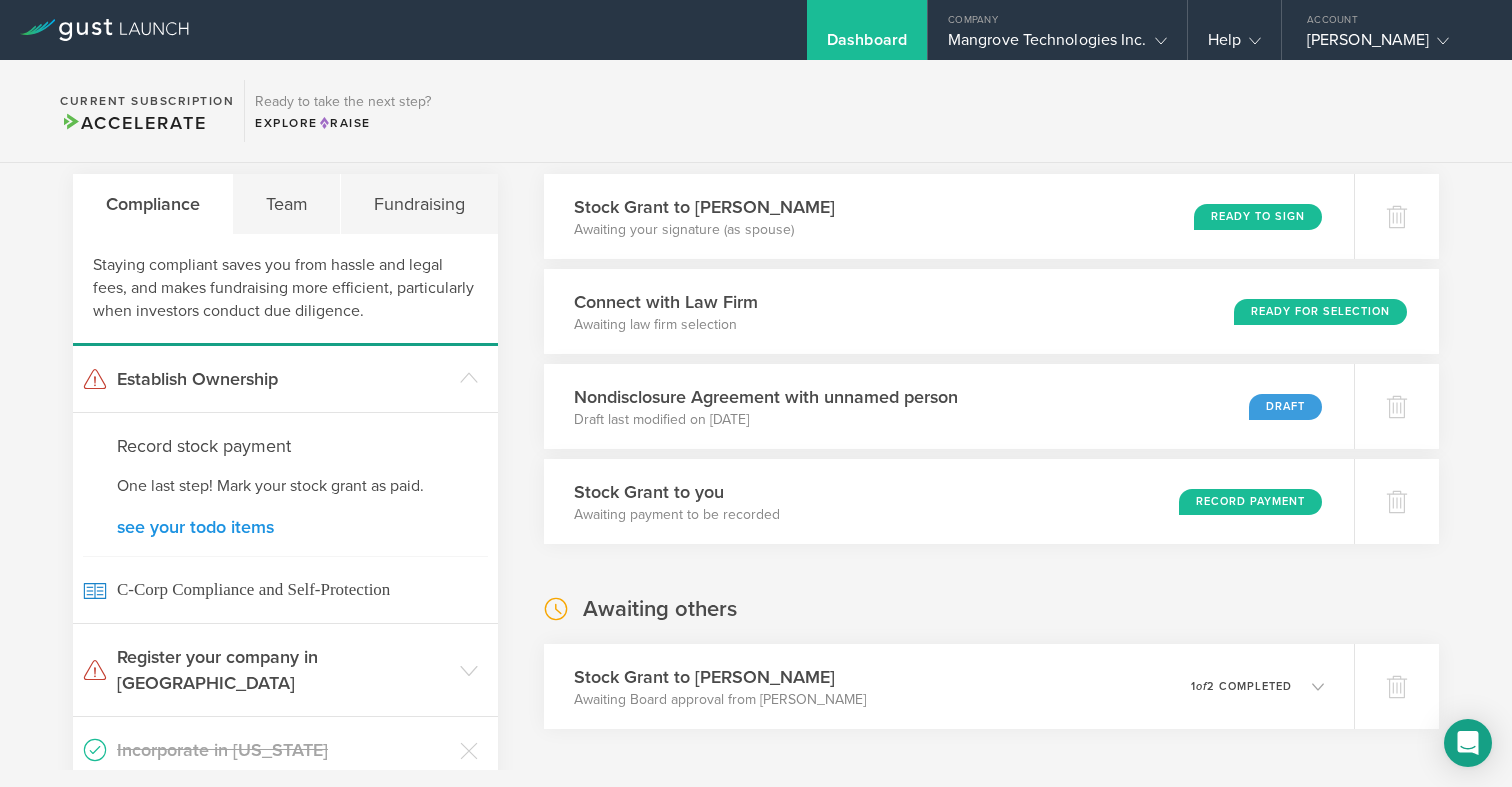 click on "see your todo items" 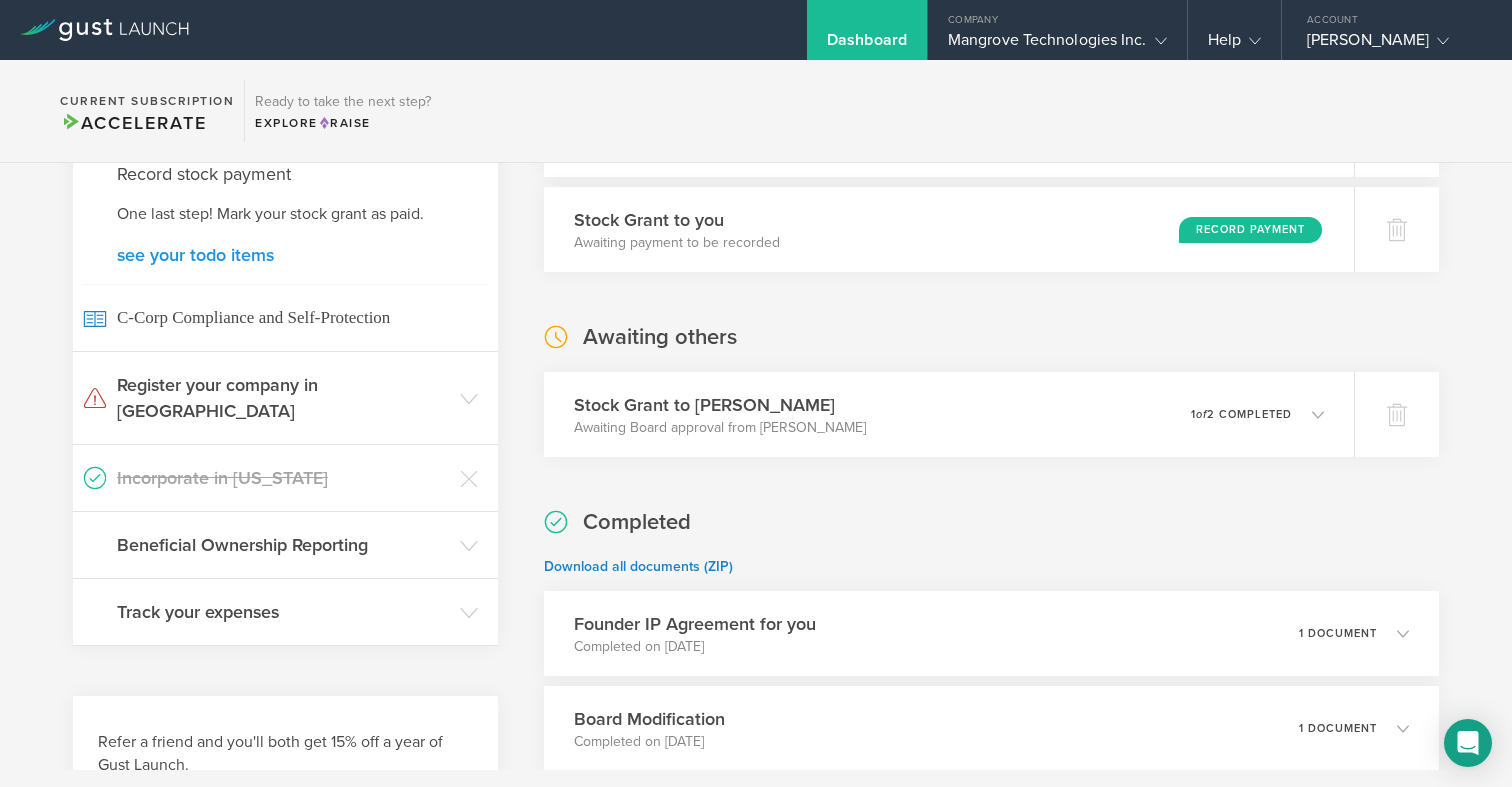 scroll, scrollTop: 360, scrollLeft: 0, axis: vertical 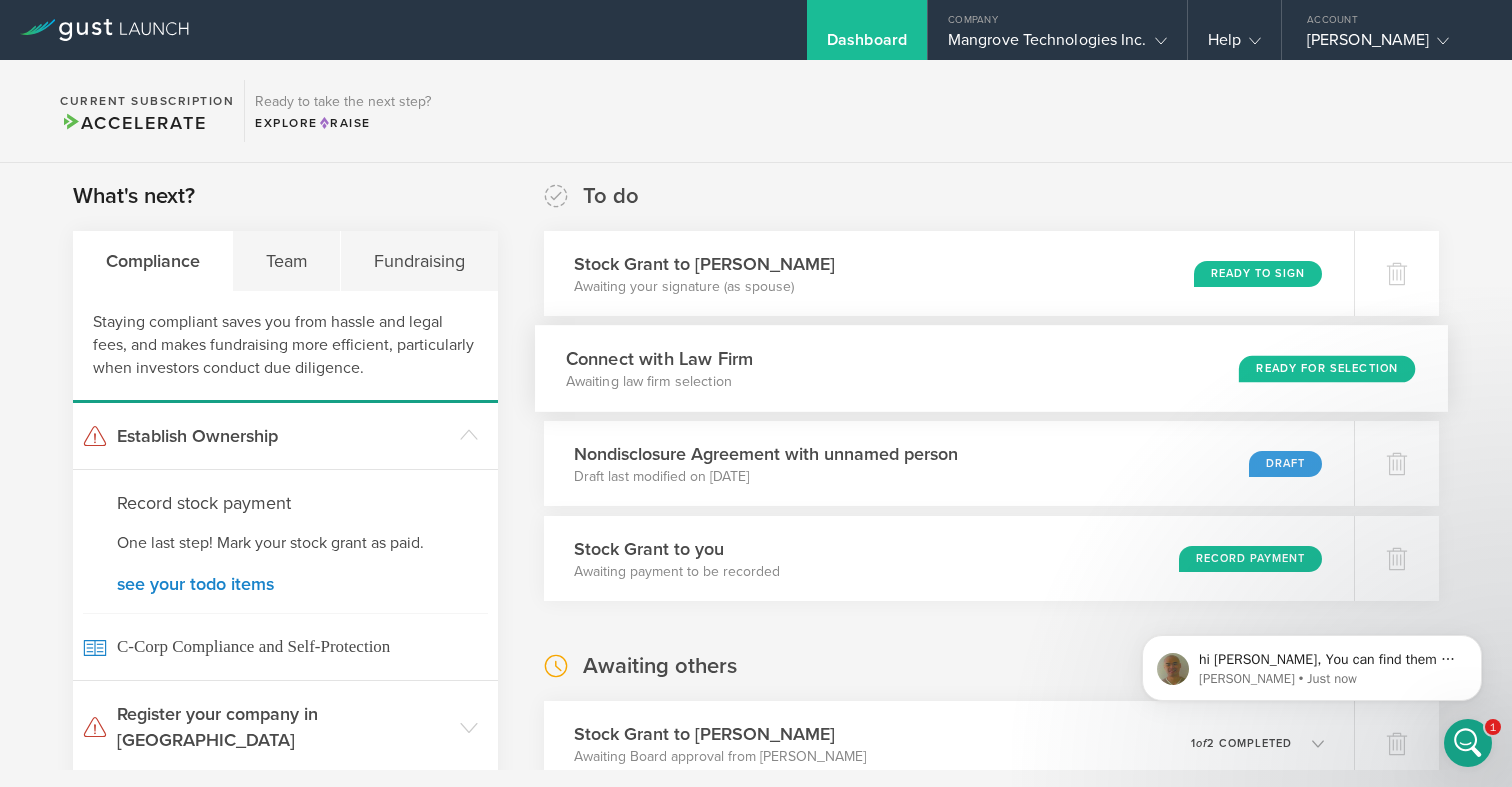 click on "Connect with Law Firm" at bounding box center [659, 358] 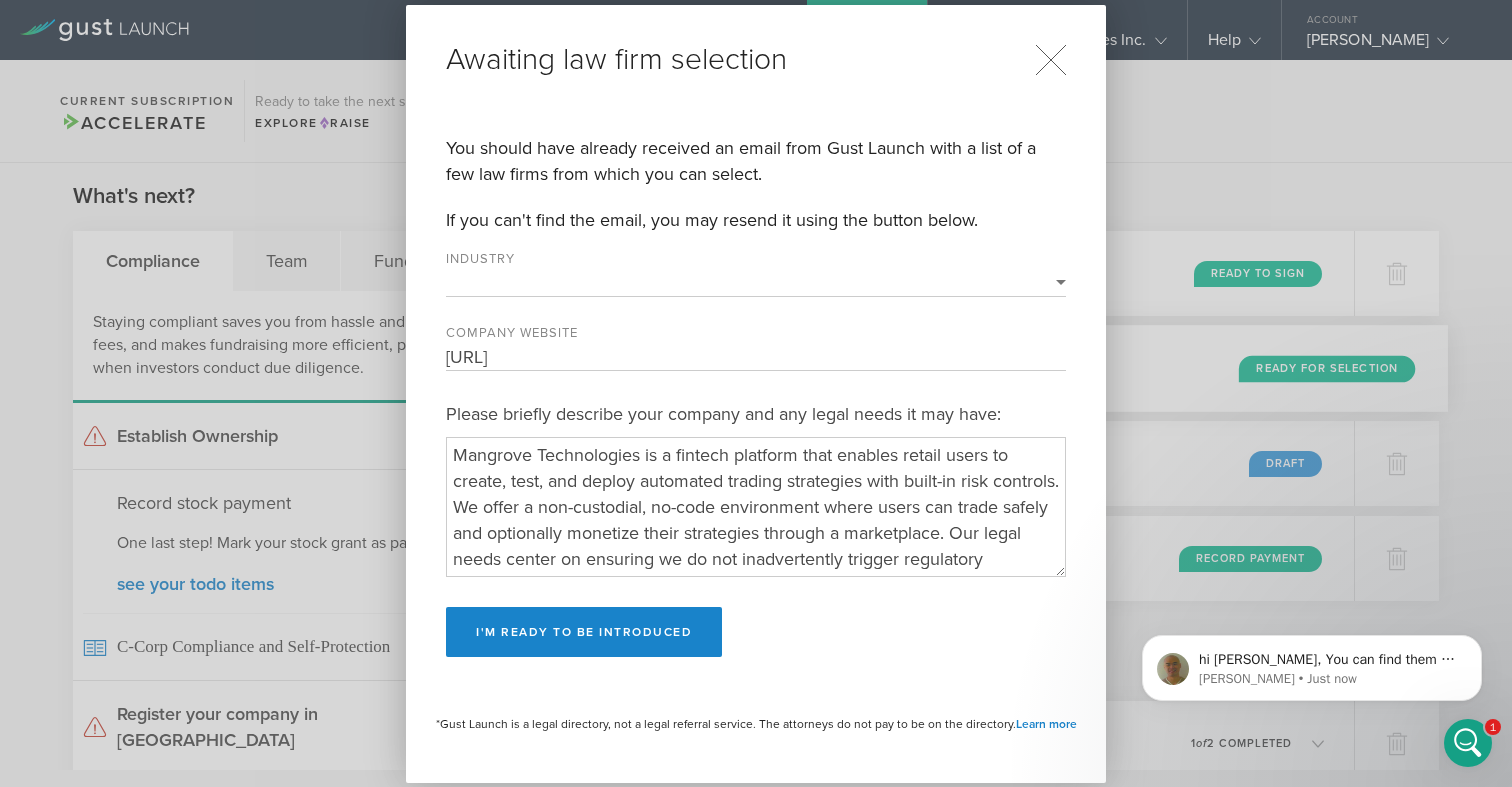 select on "fintech" 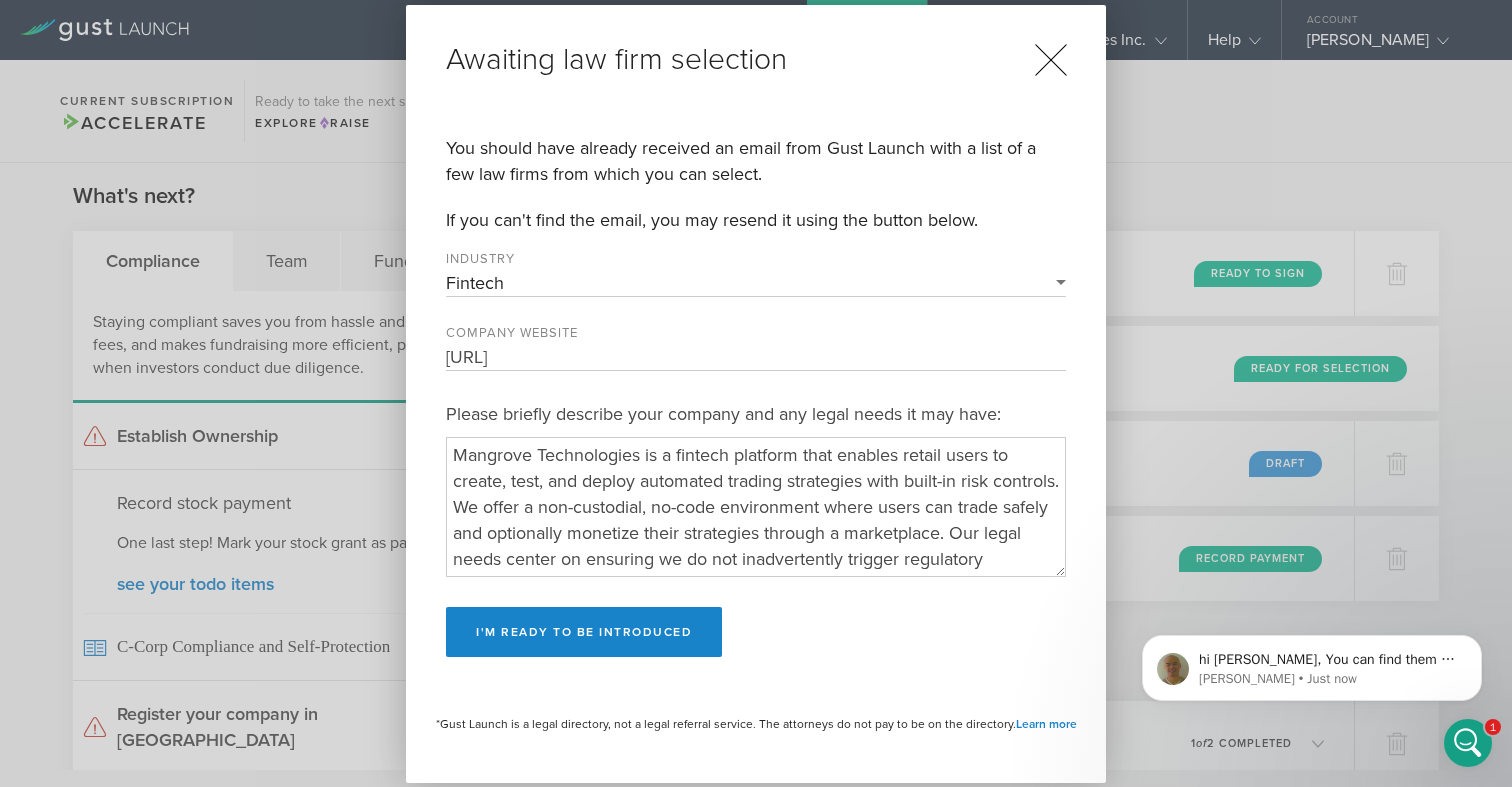 click 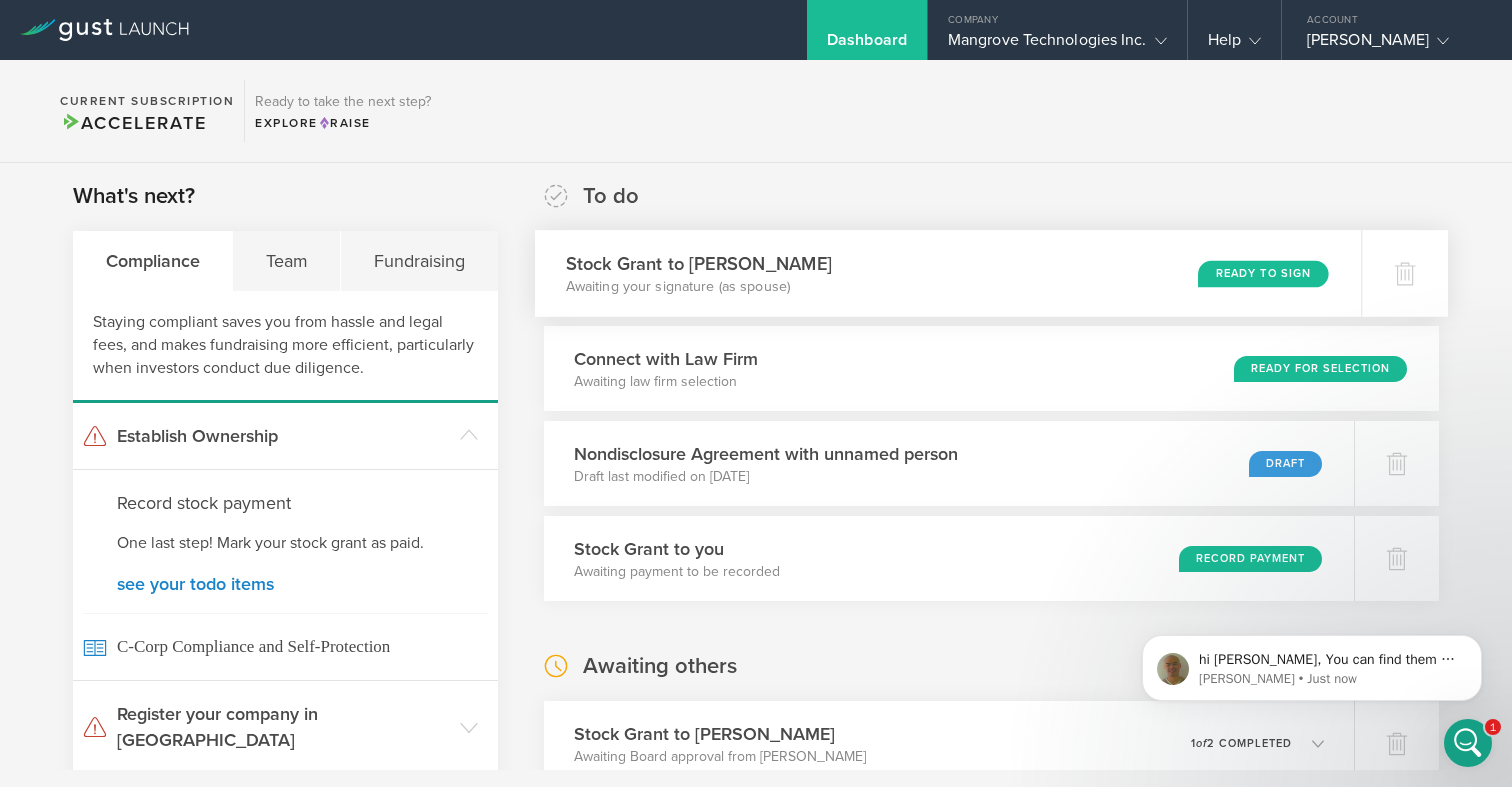 click on "Stock Grant to Caroline Williams Awaiting your signature (as spouse)  Ready to Sign" at bounding box center (948, 273) 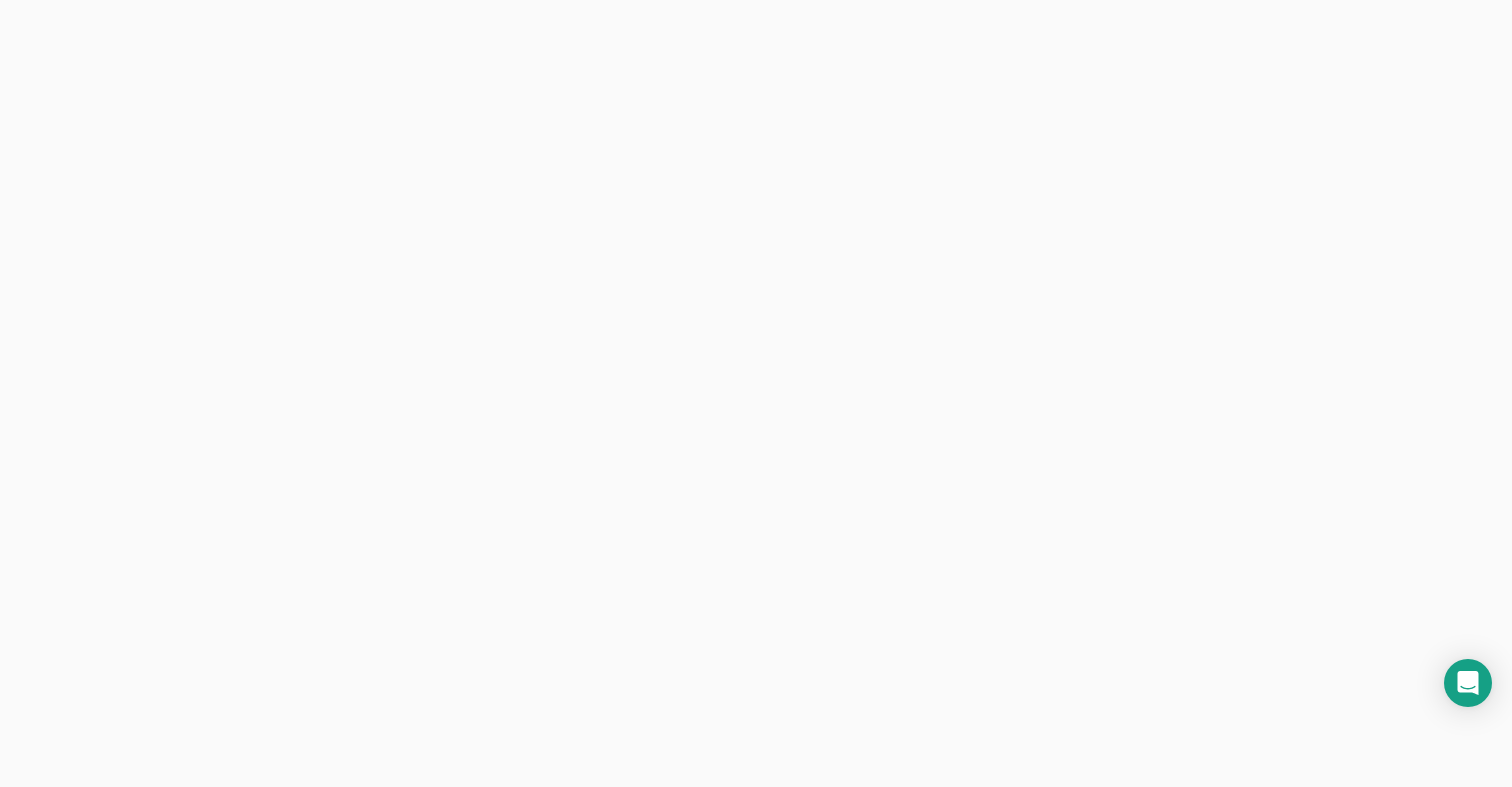 scroll, scrollTop: 0, scrollLeft: 0, axis: both 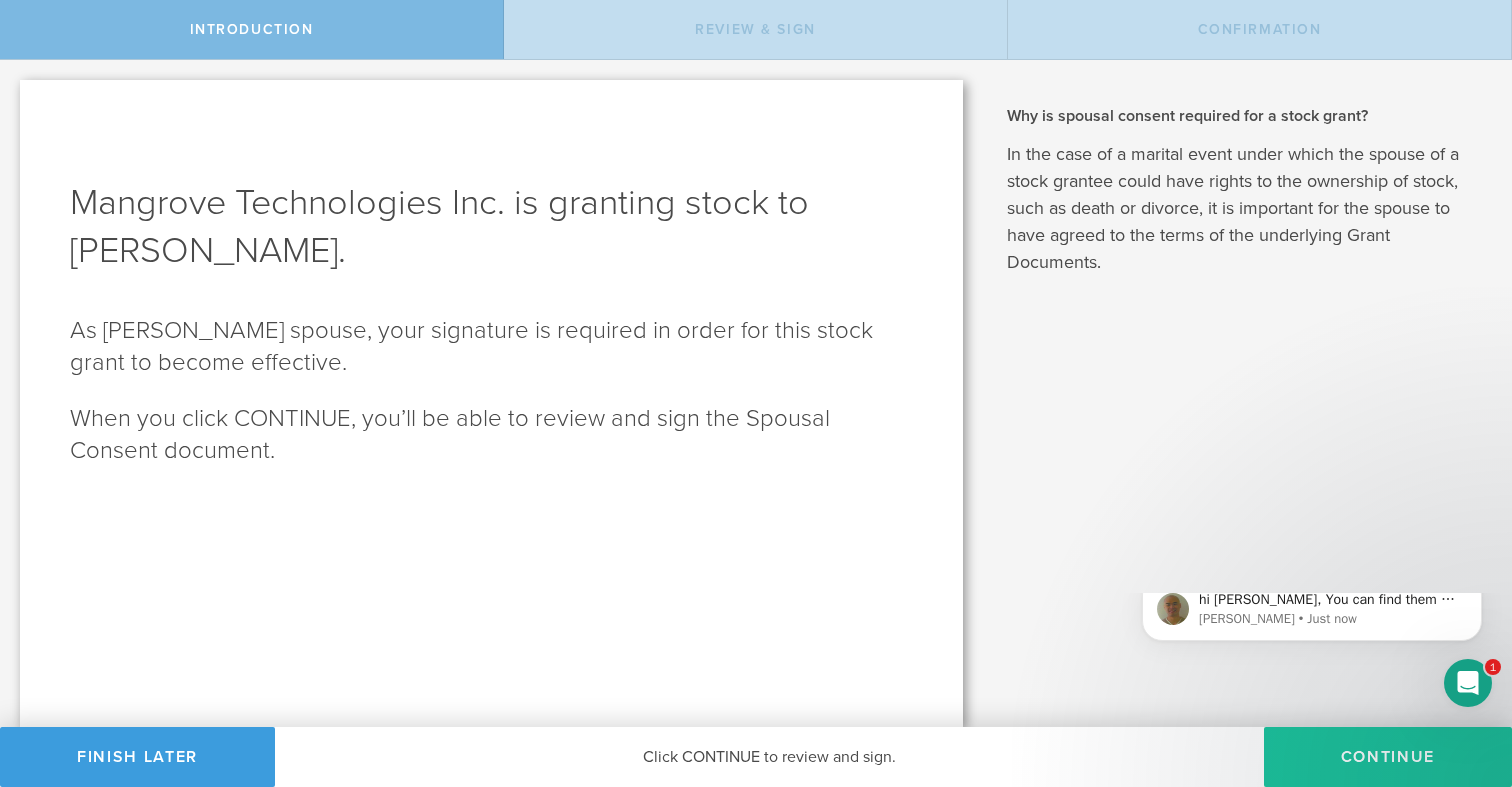click on "CONTINUE" at bounding box center [1388, 757] 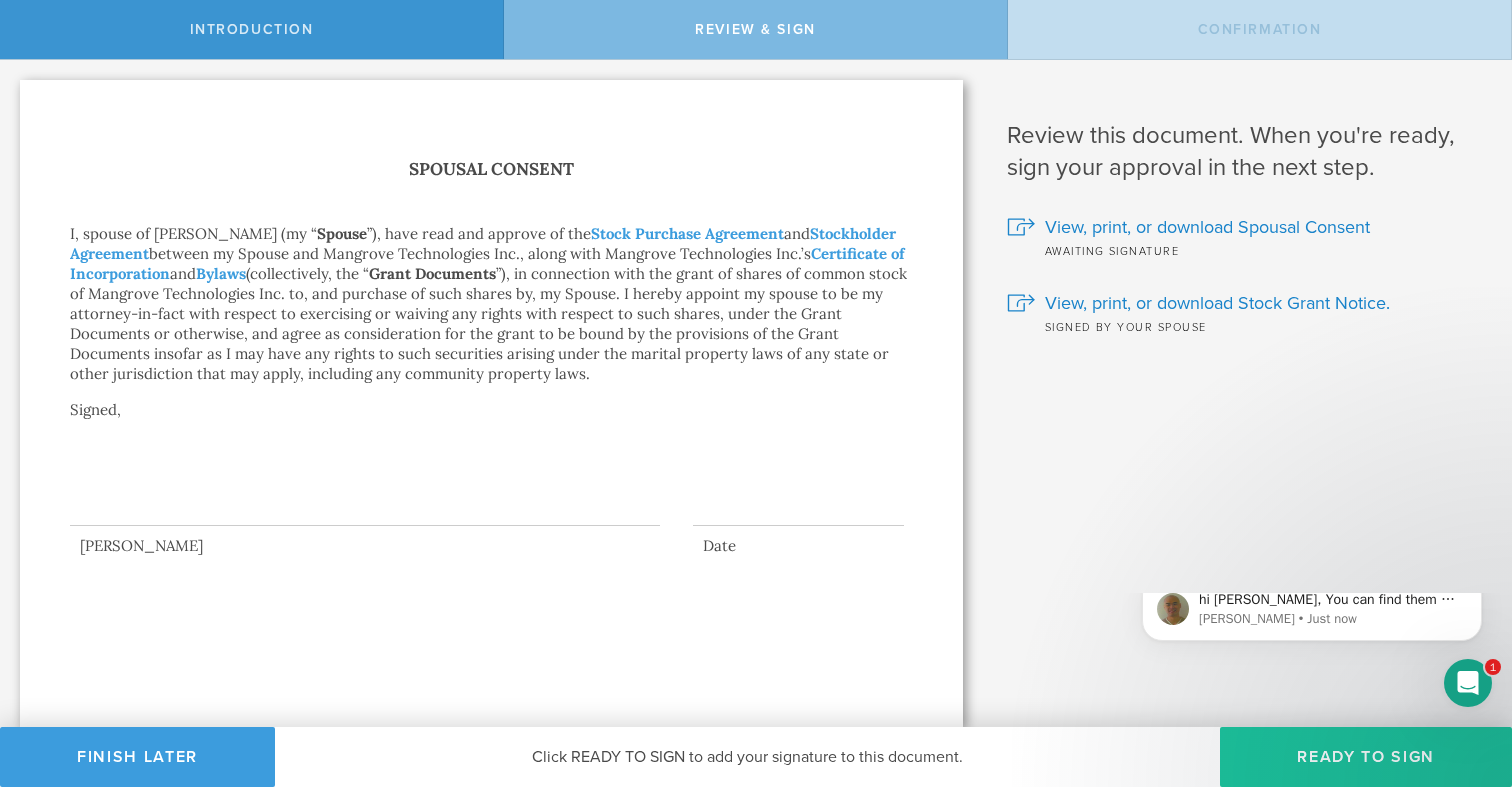 click on "Ready to Sign" at bounding box center (1366, 757) 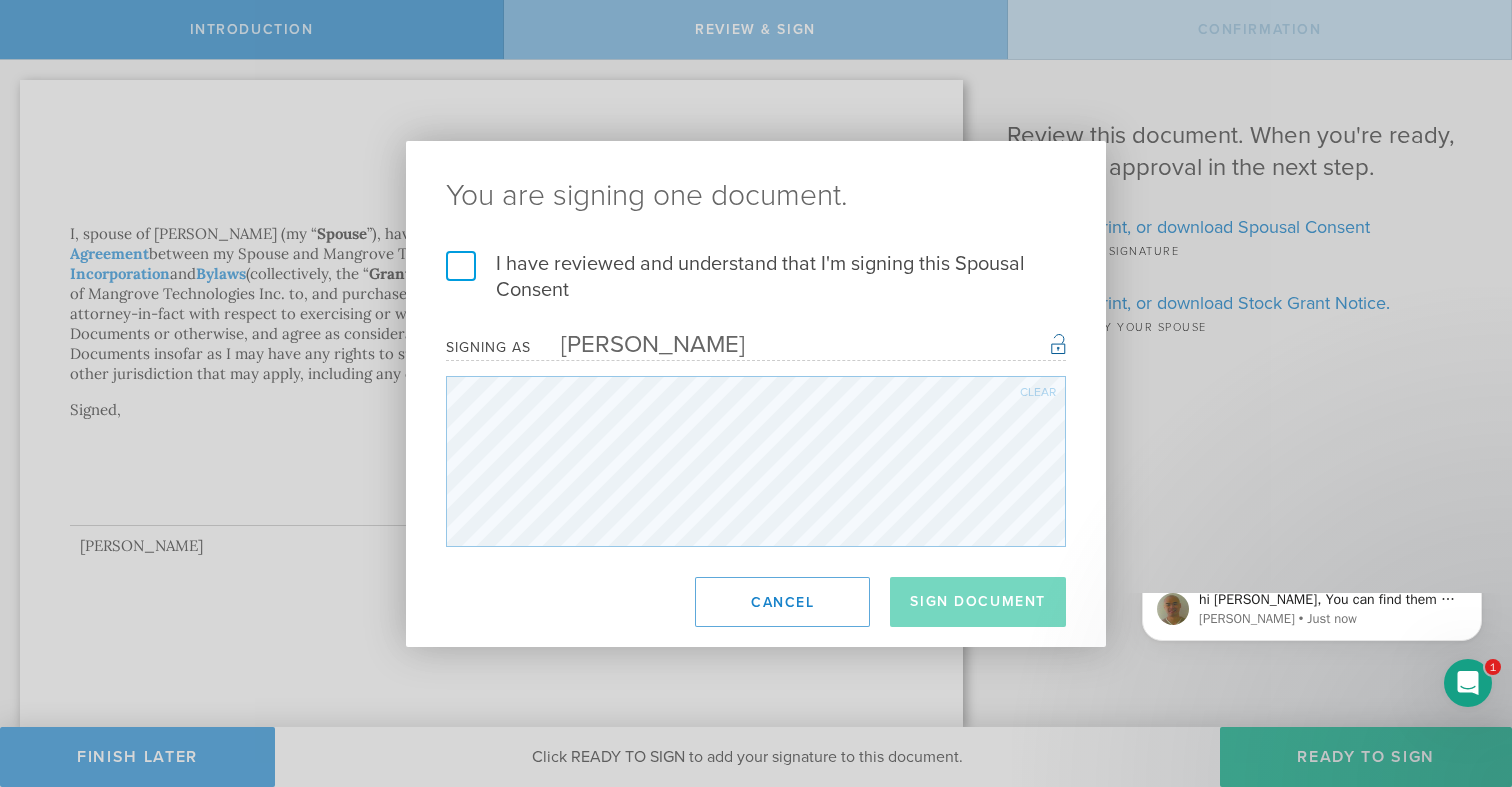 click on "I have reviewed and understand that I'm signing this Spousal Consent" at bounding box center (756, 277) 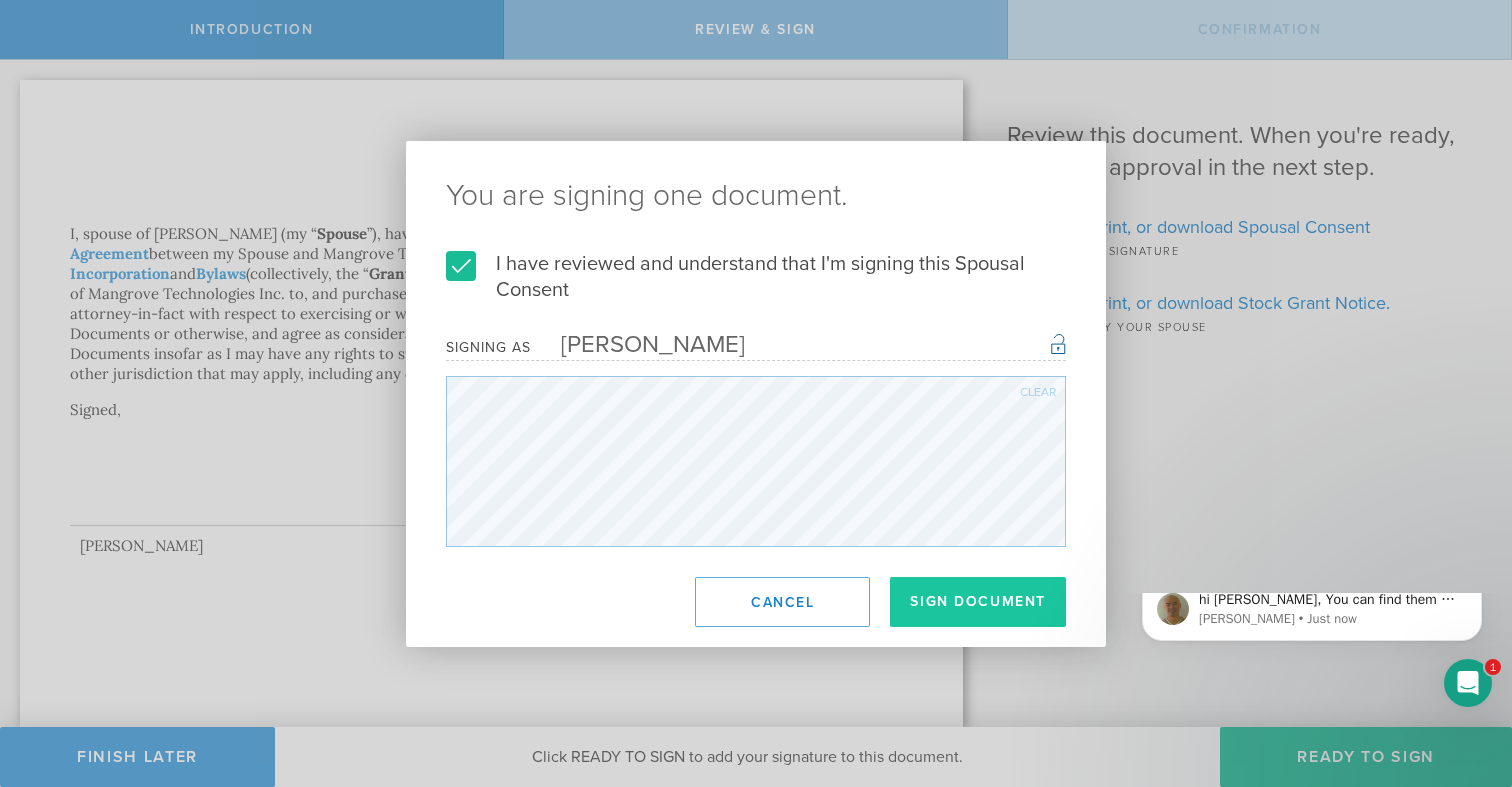 click on "Sign Document" at bounding box center [978, 602] 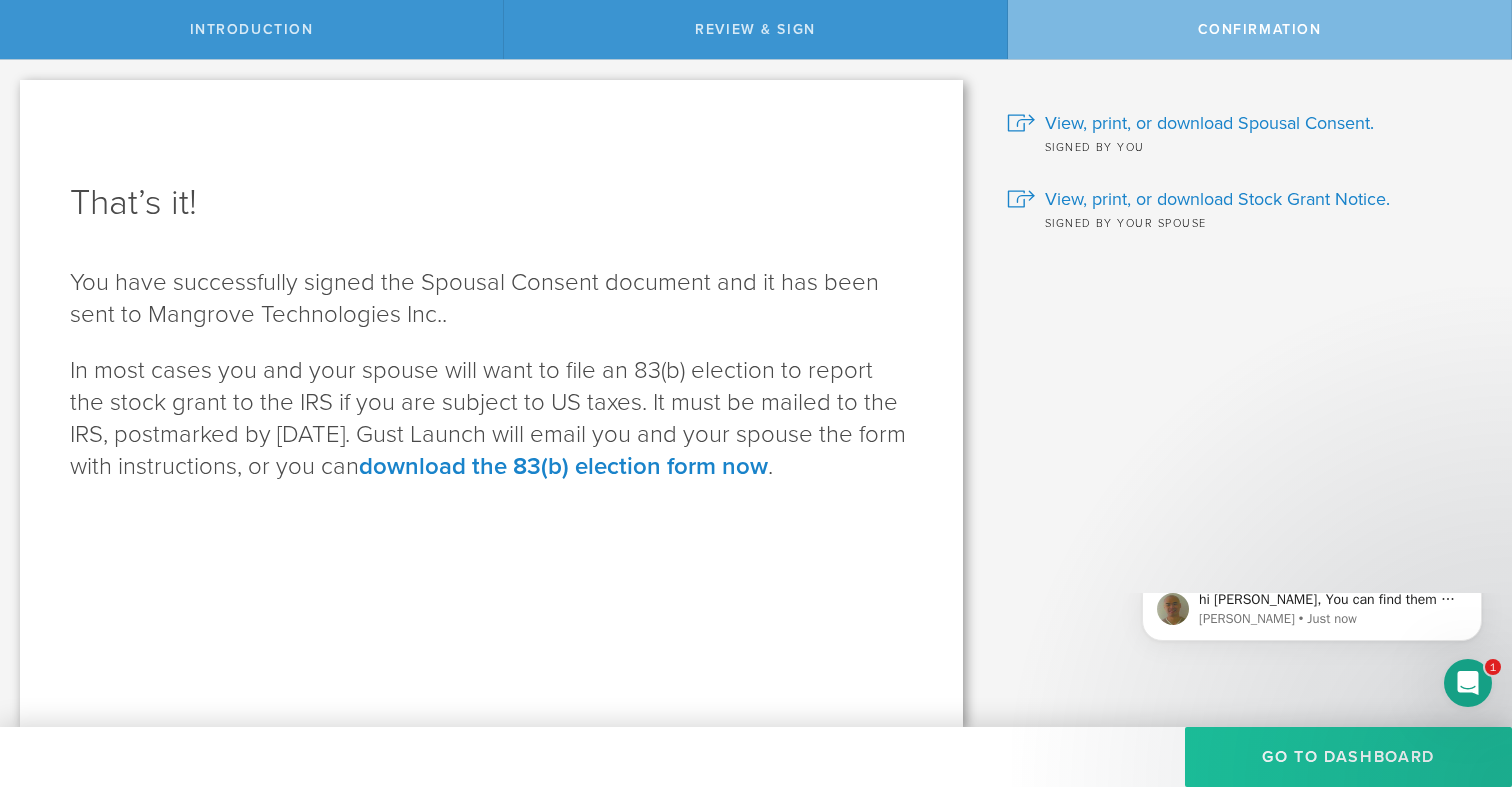 click on "Go to Dashboard" at bounding box center [1348, 757] 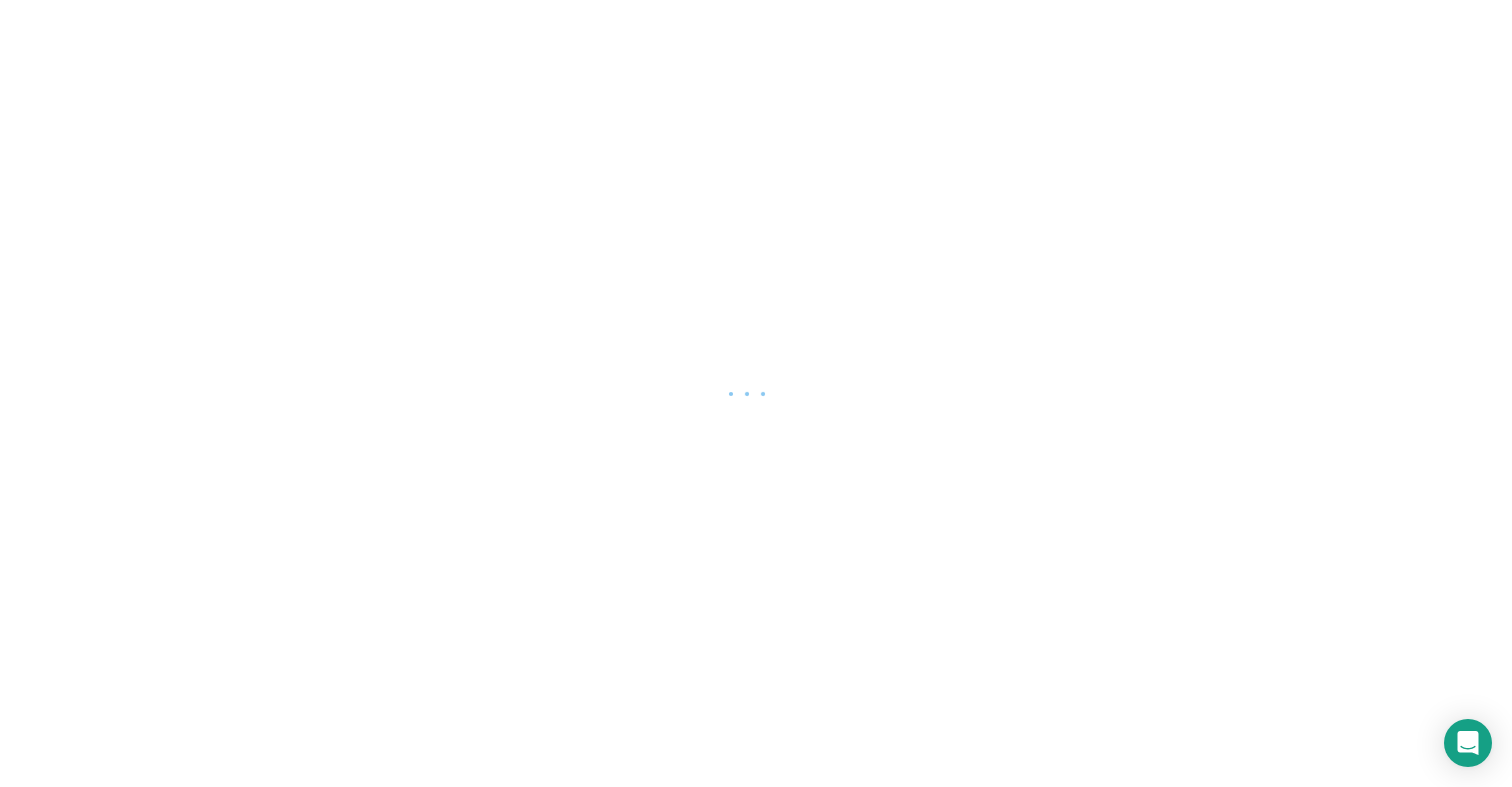 scroll, scrollTop: 0, scrollLeft: 0, axis: both 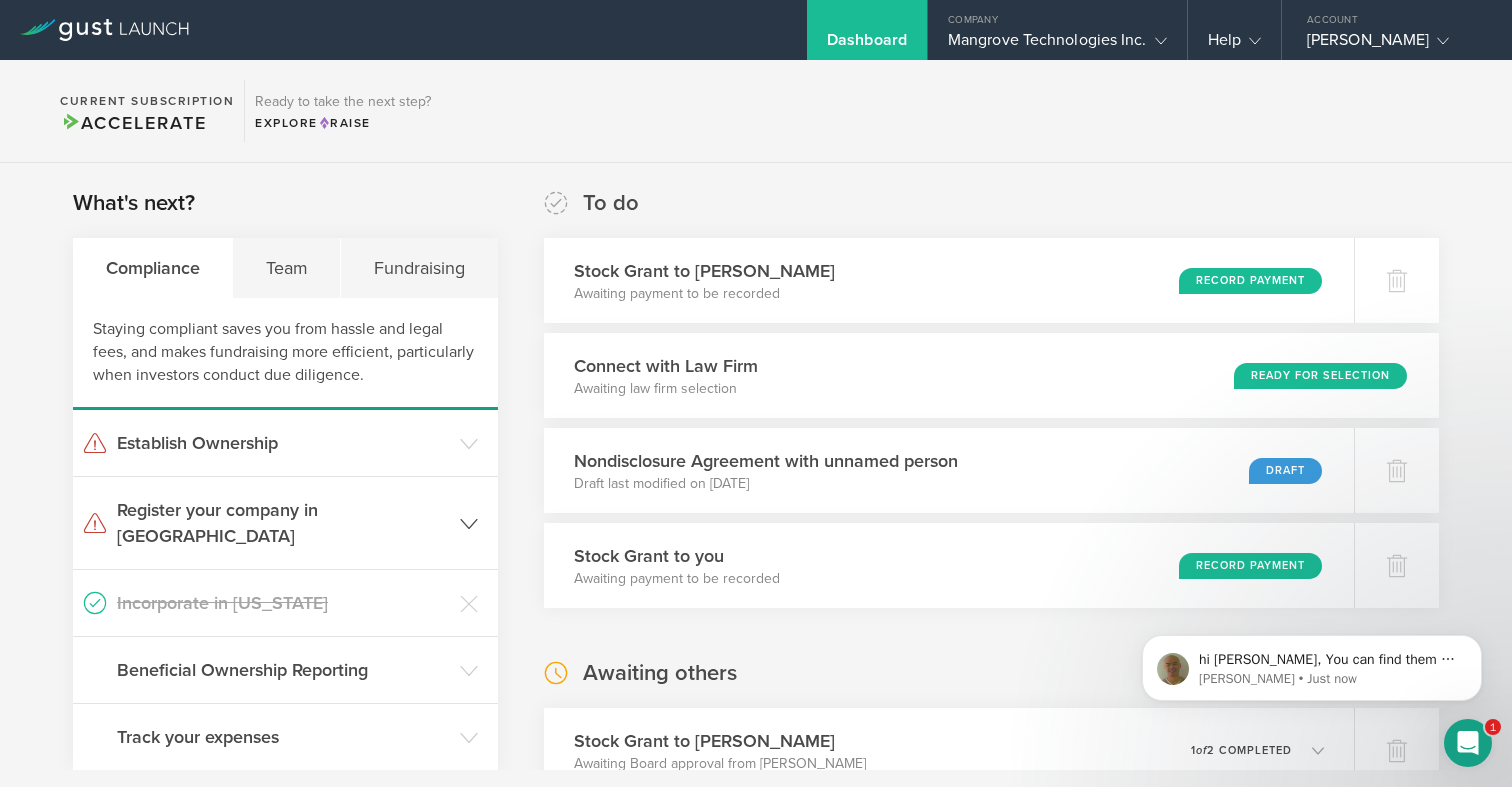 click on "Register your company in [GEOGRAPHIC_DATA]" at bounding box center (285, 523) 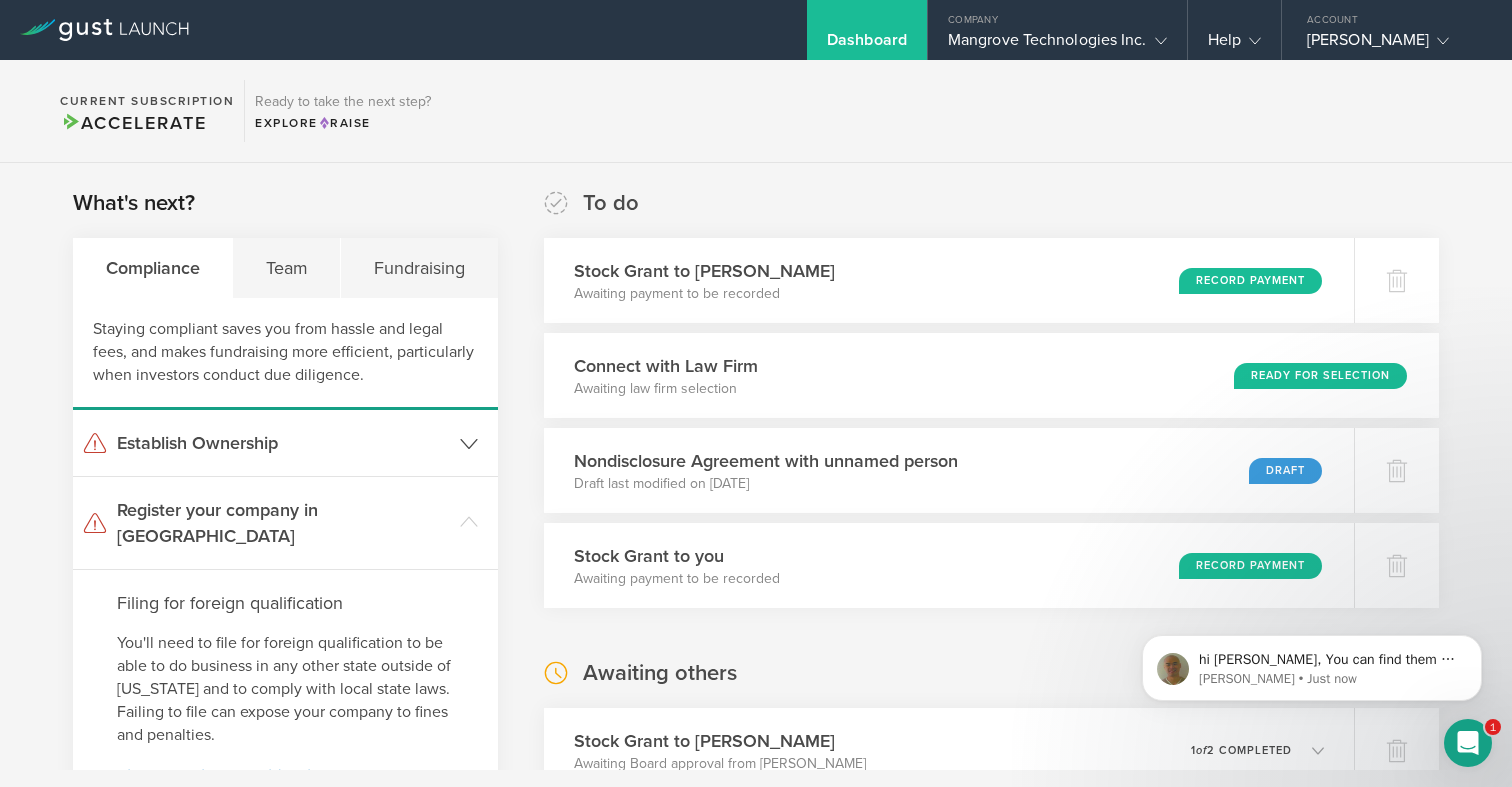 click on "Establish Ownership" at bounding box center (283, 443) 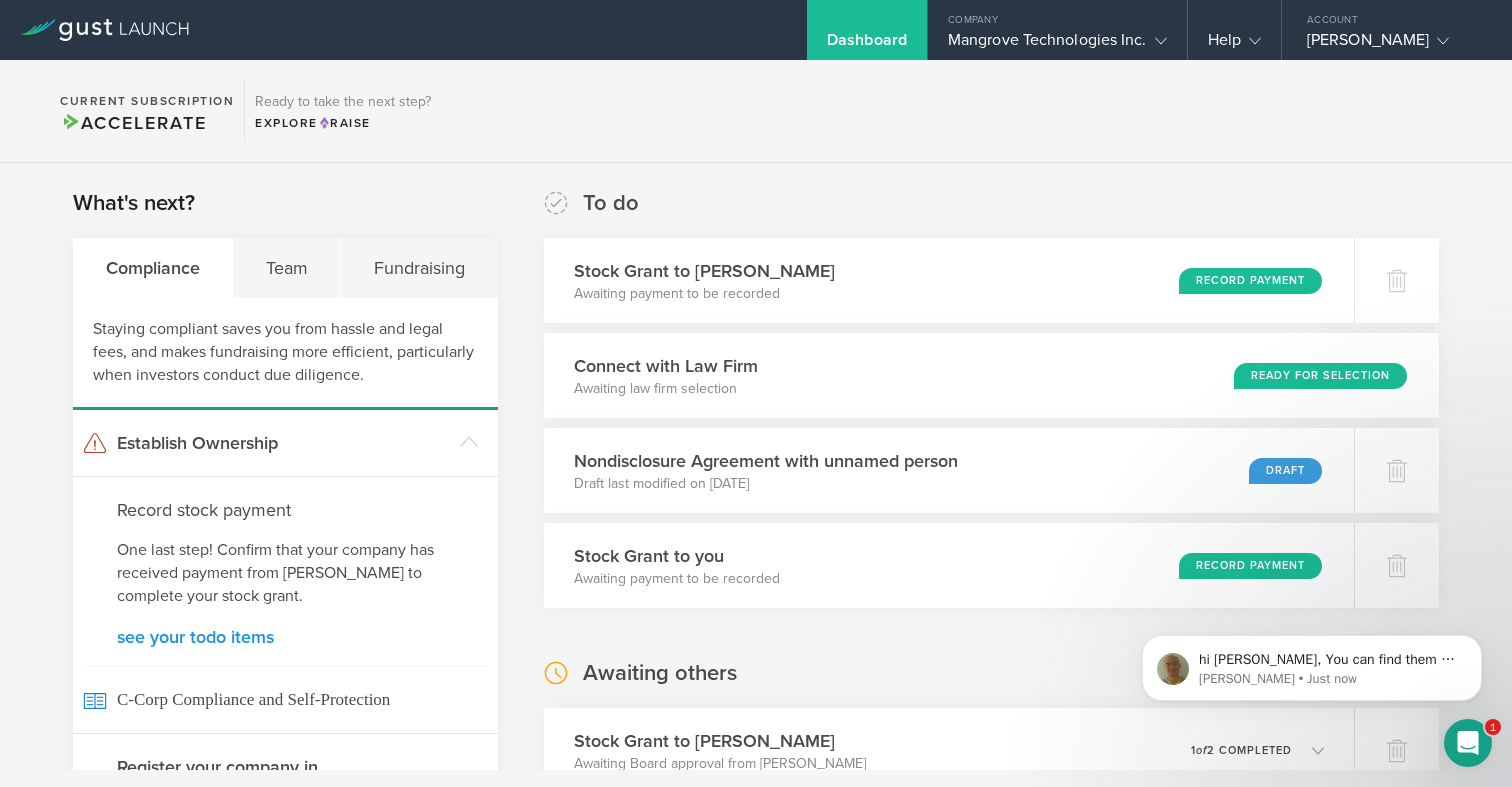 click on "see your todo items" 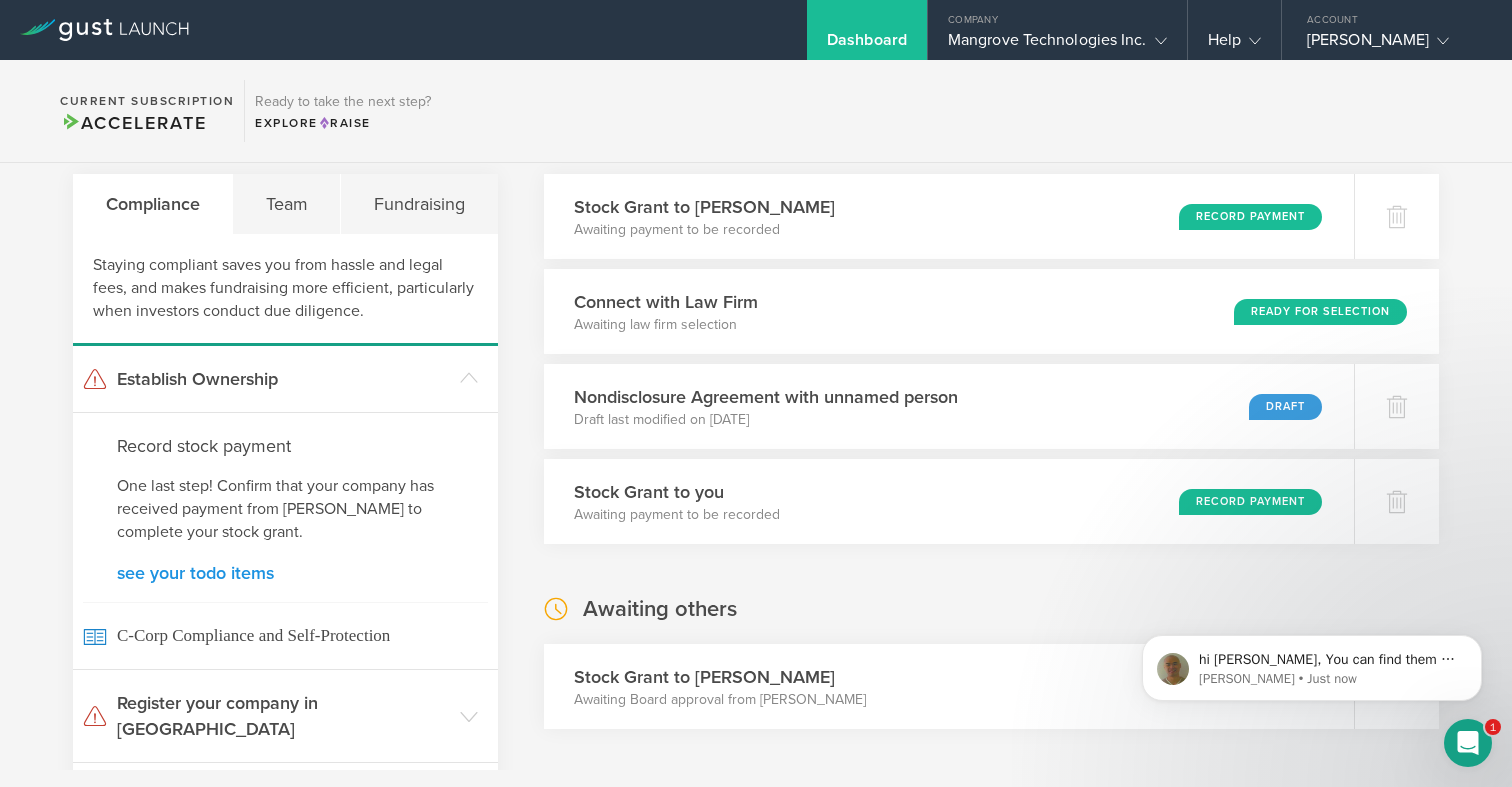 scroll, scrollTop: 75, scrollLeft: 0, axis: vertical 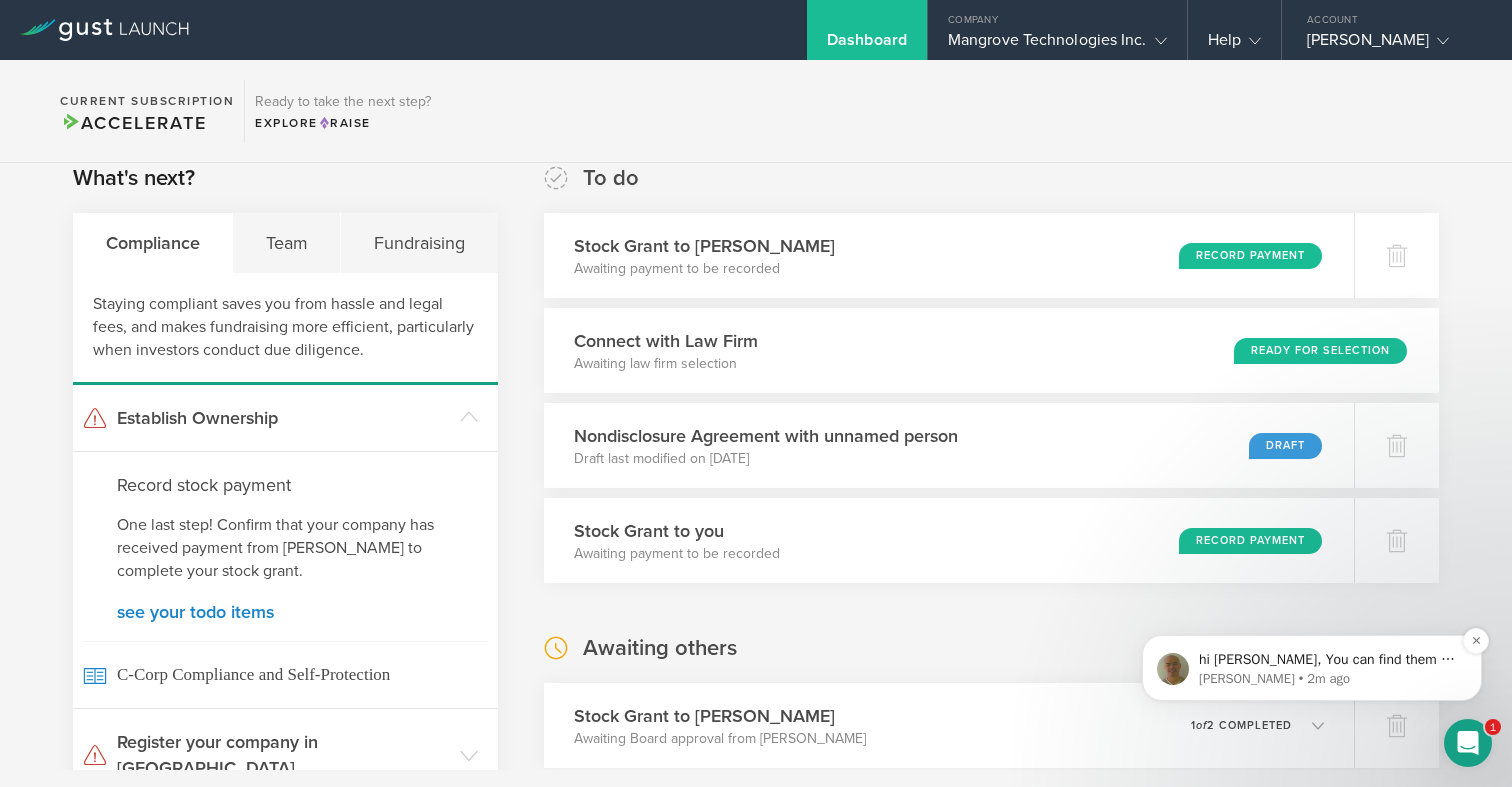 click on "hi [PERSON_NAME],  You can find them on your Gust Launch dashboard under the Establish Governance module." at bounding box center (1328, 660) 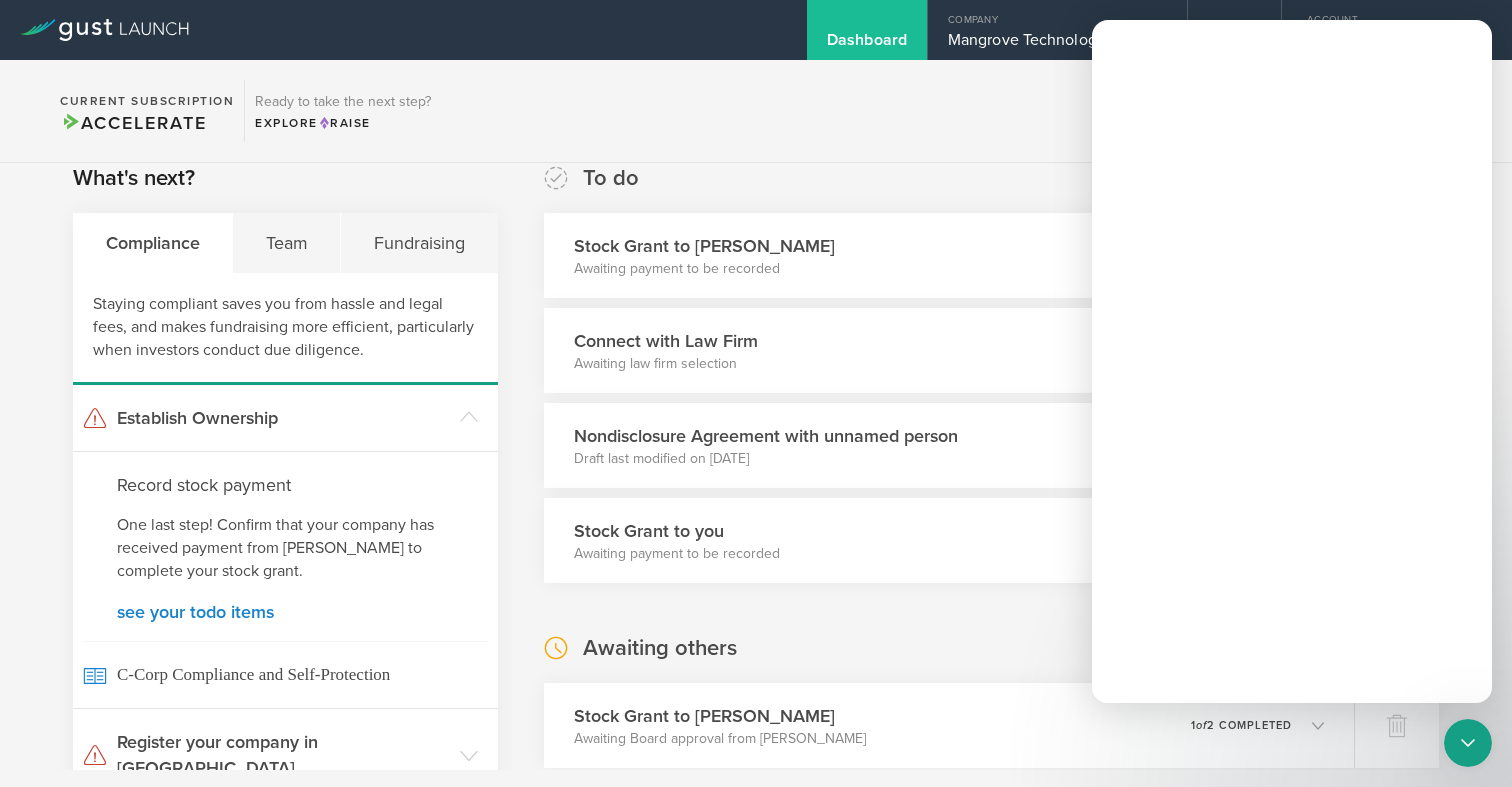 scroll, scrollTop: 0, scrollLeft: 0, axis: both 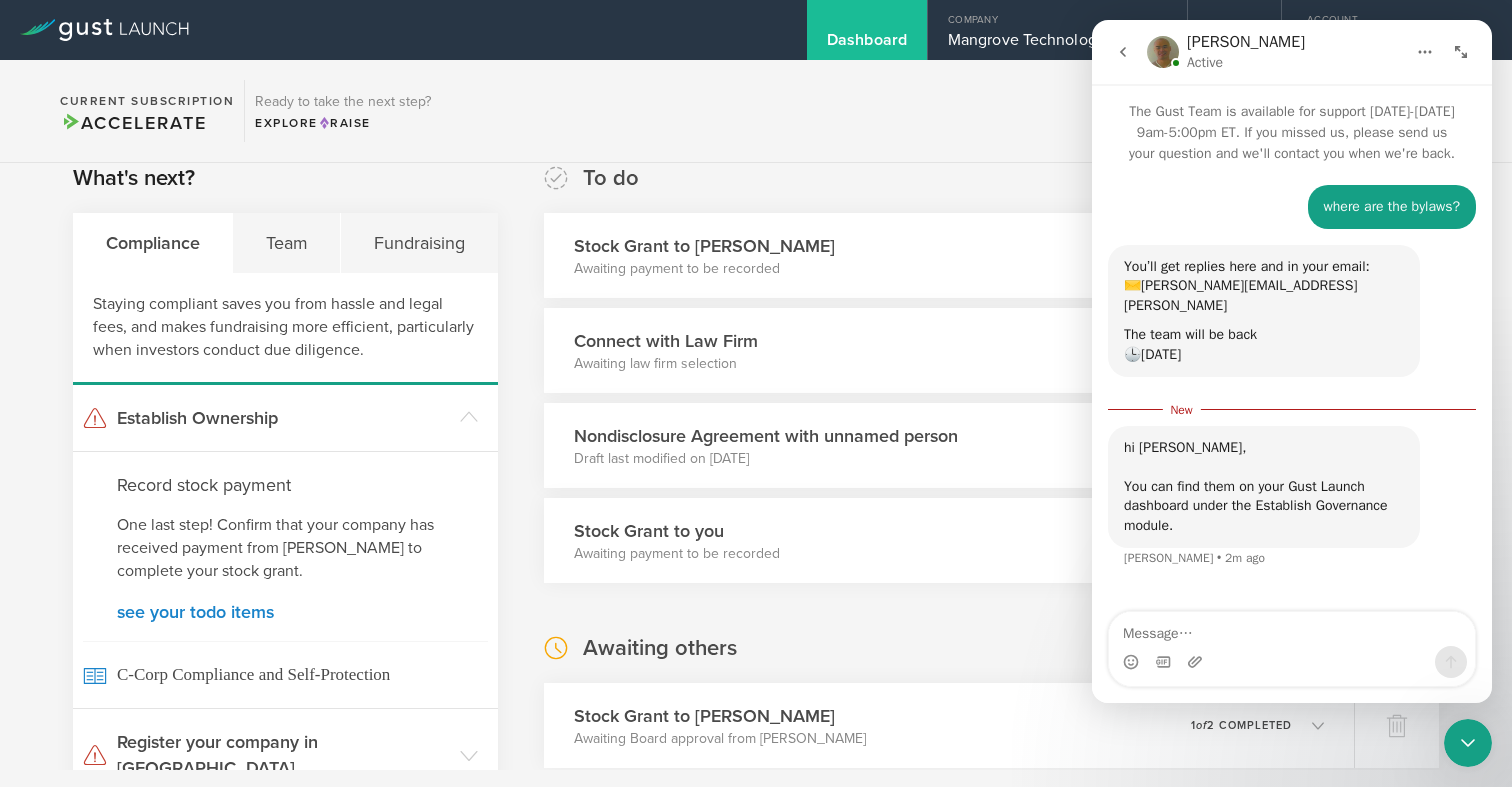 click 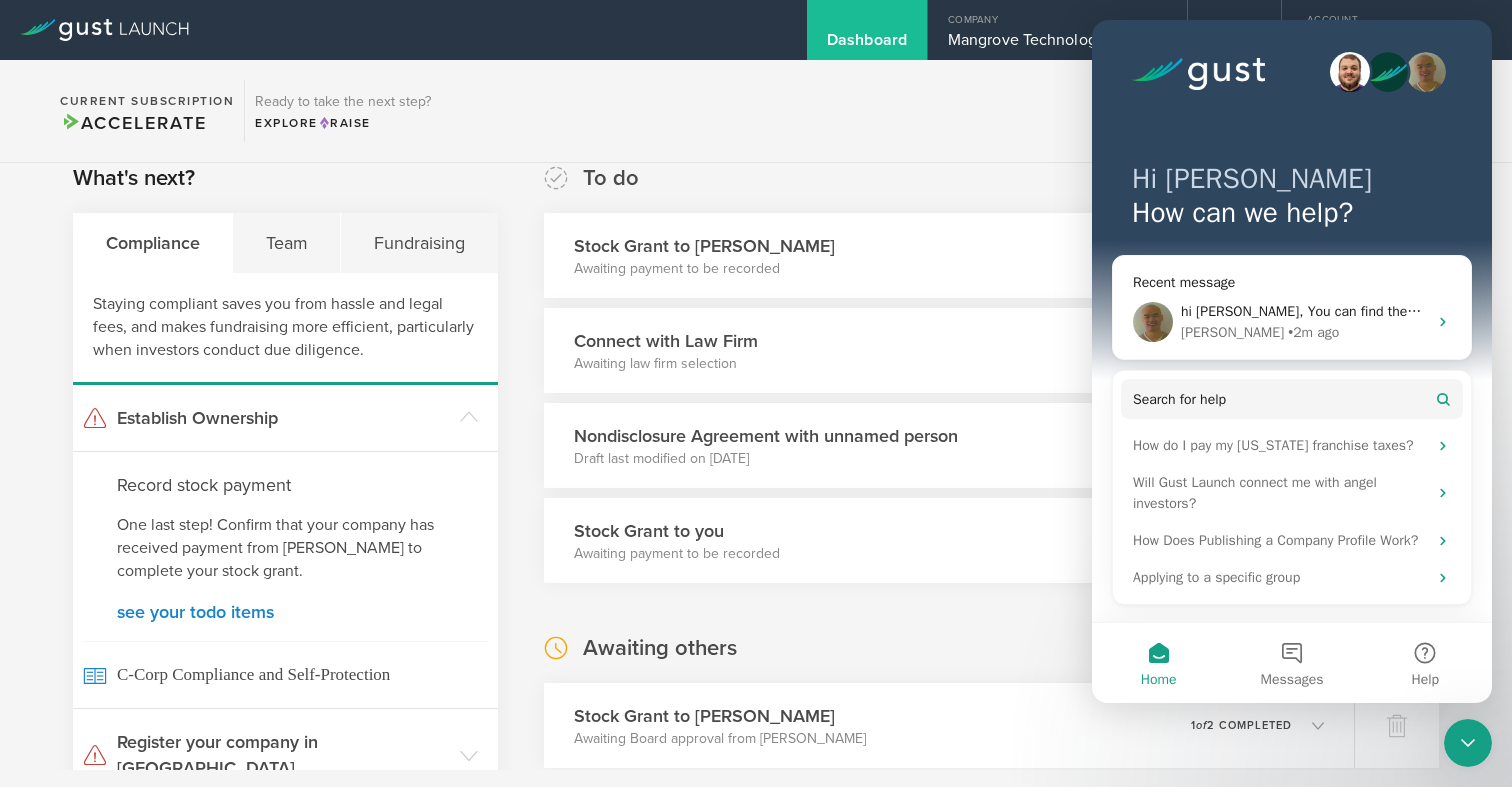 click on "Current Subscription Accelerate Ready to take the next step? Explore  Raise" at bounding box center (756, 111) 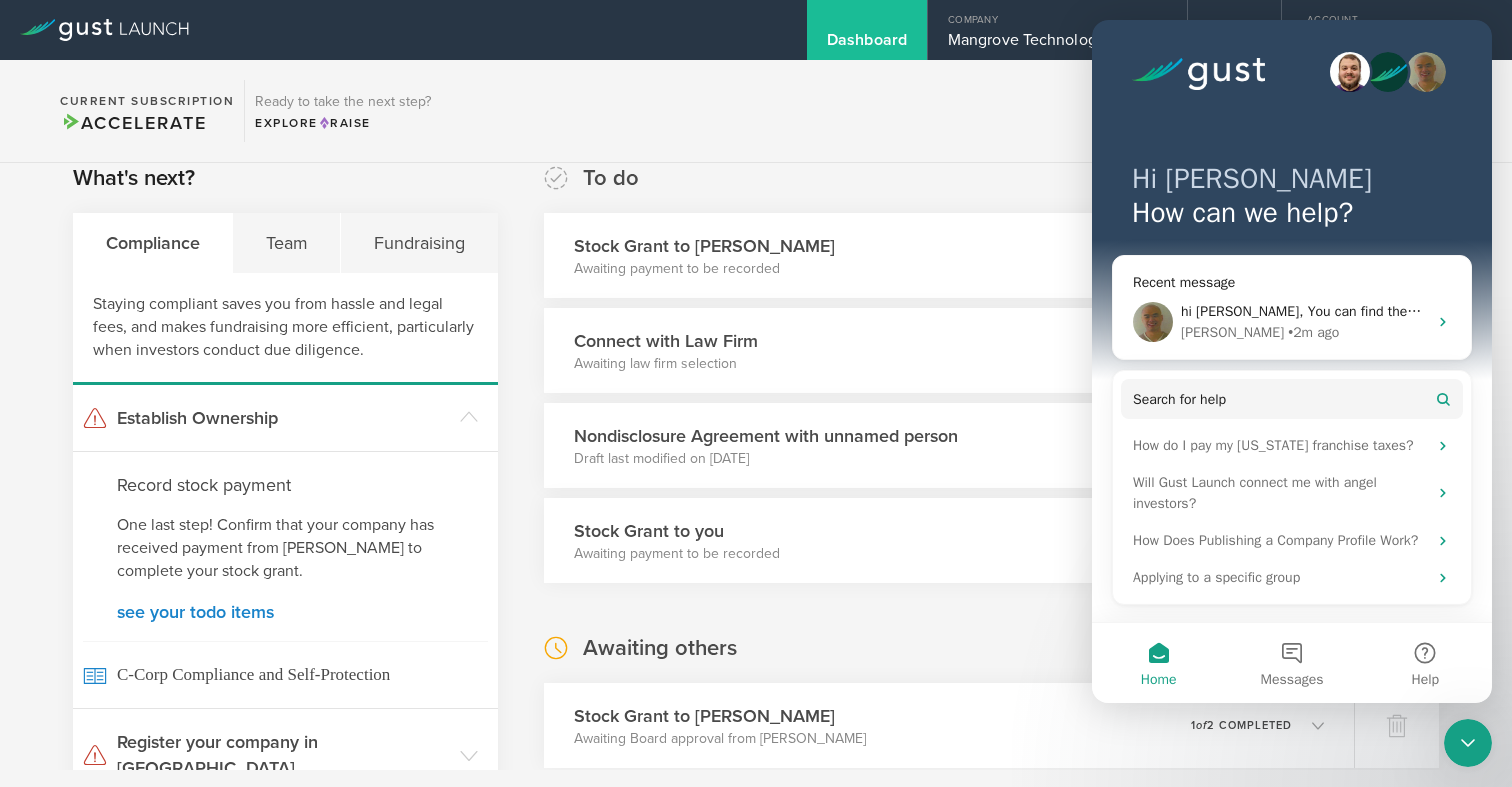 click 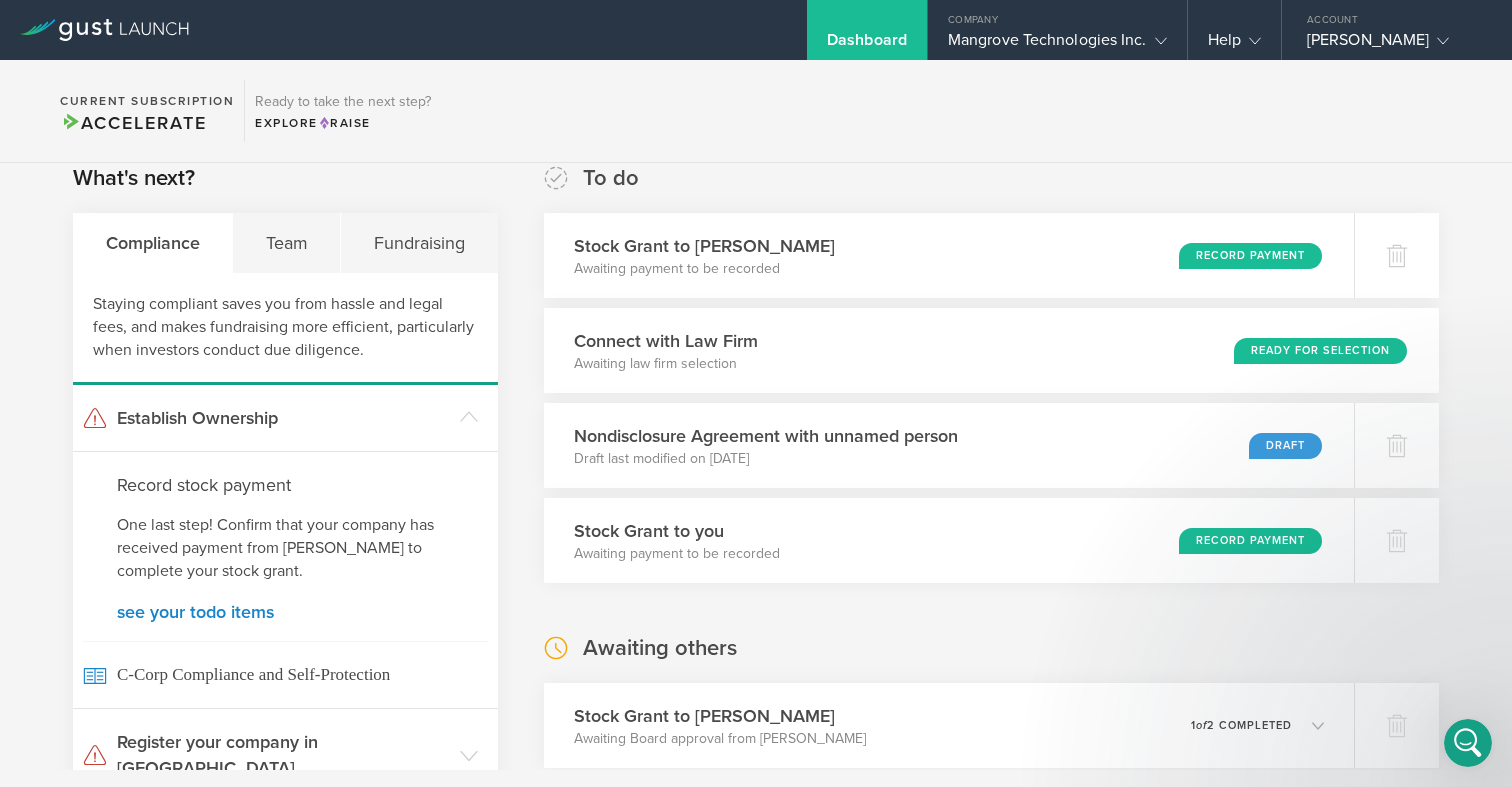 scroll, scrollTop: 0, scrollLeft: 0, axis: both 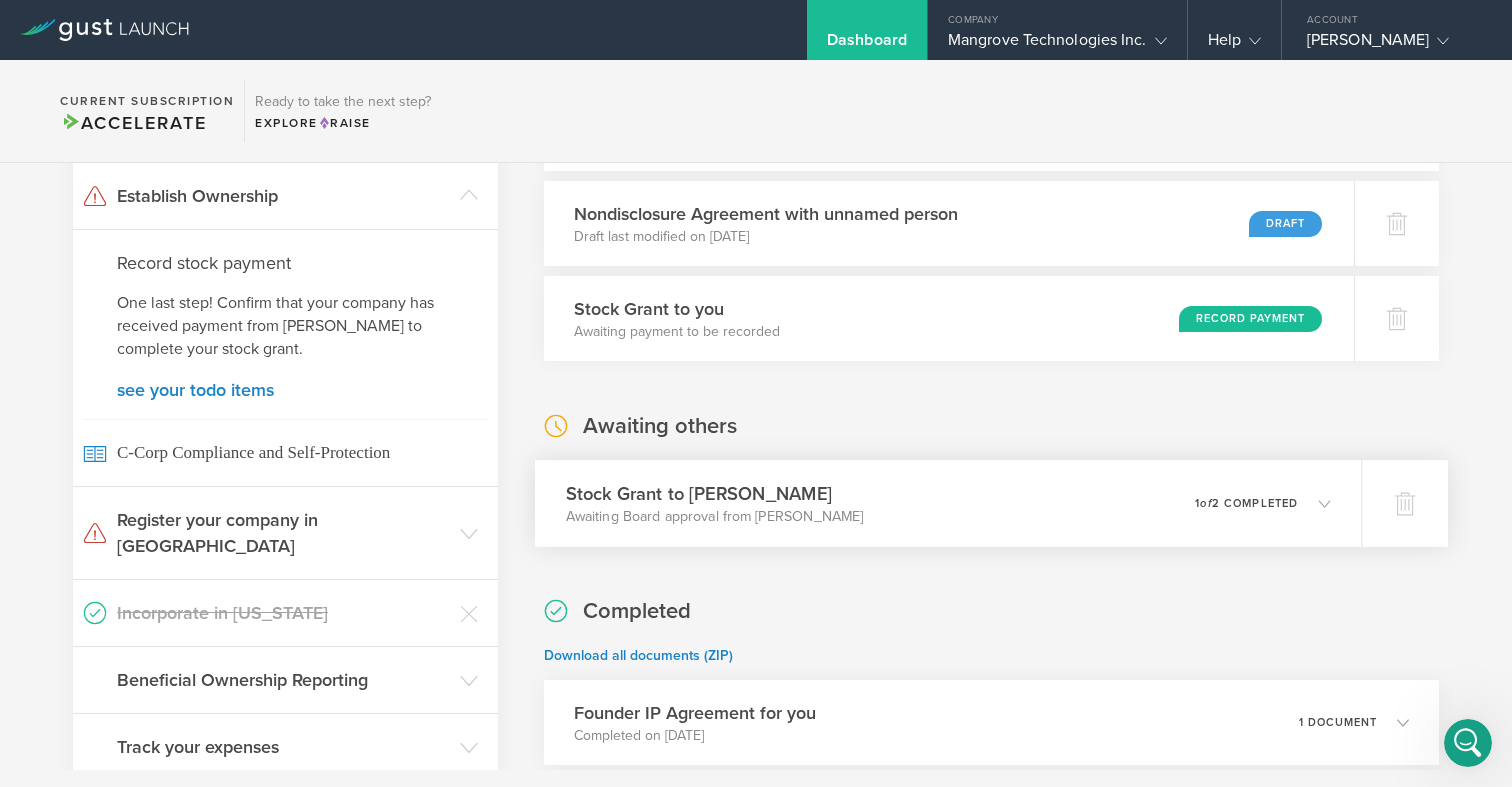 click on "Stock Grant to [PERSON_NAME]" at bounding box center [714, 493] 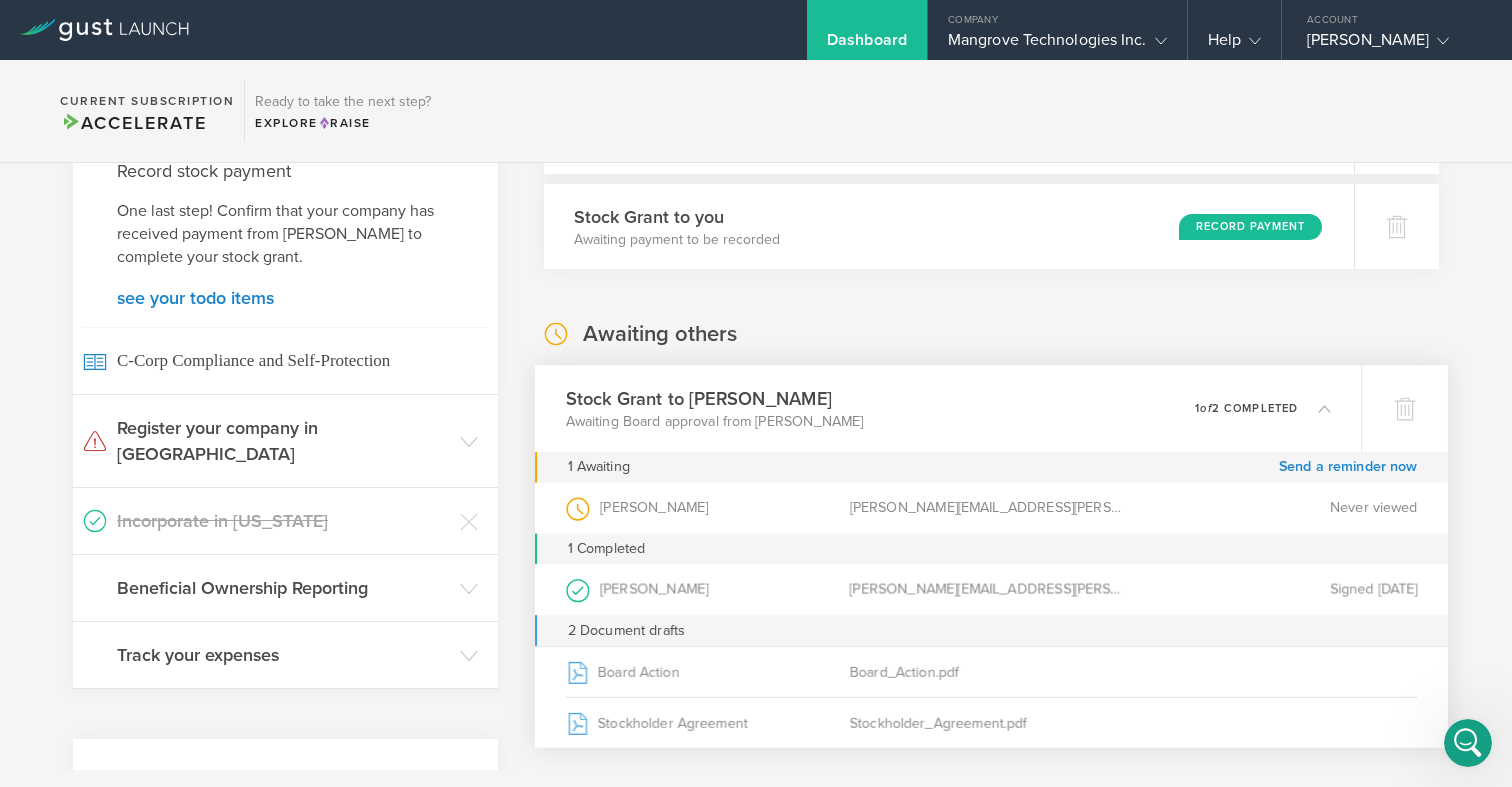 scroll, scrollTop: 353, scrollLeft: 0, axis: vertical 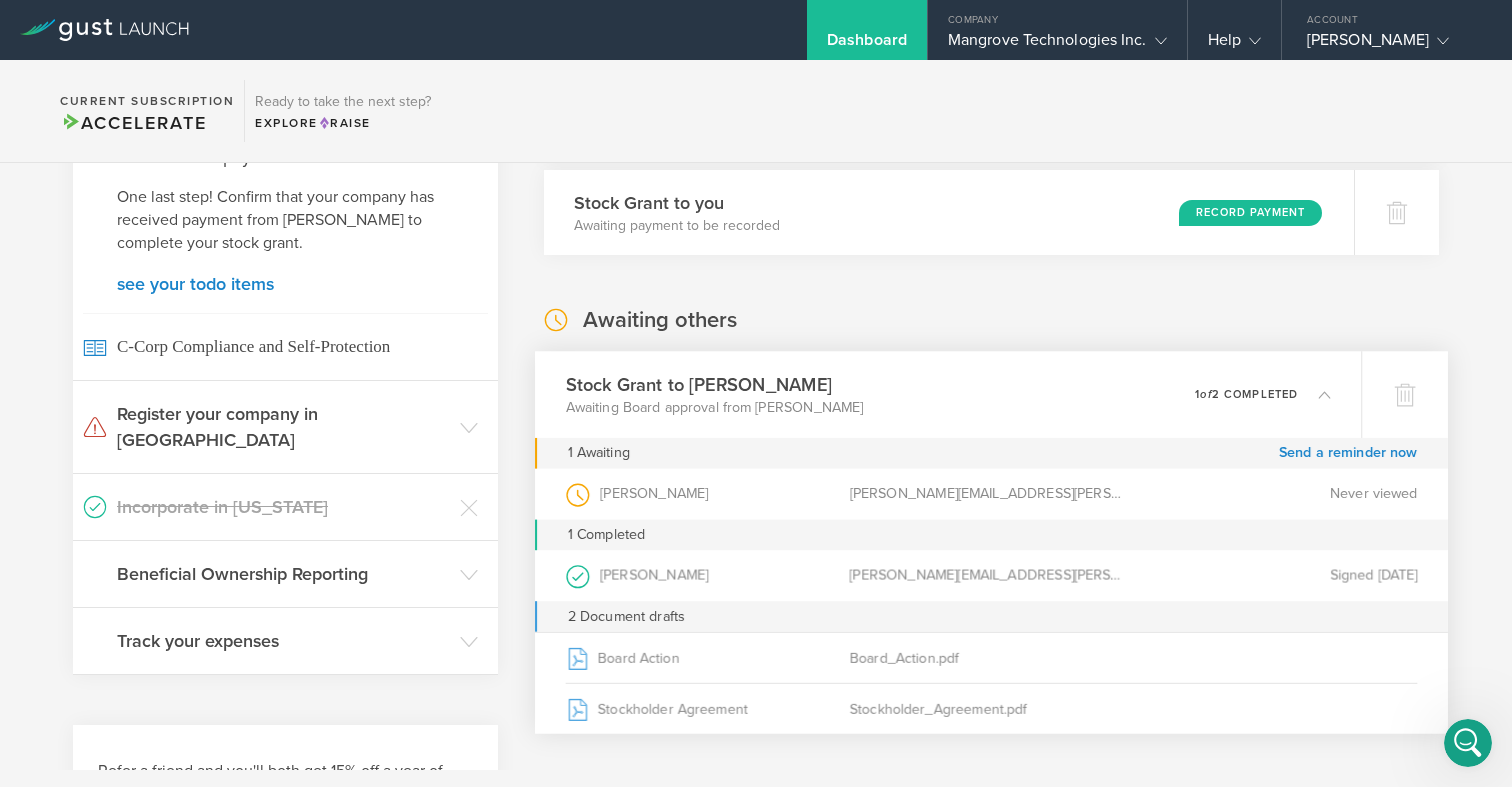 click on "[PERSON_NAME][EMAIL_ADDRESS][PERSON_NAME]" at bounding box center (991, 494) 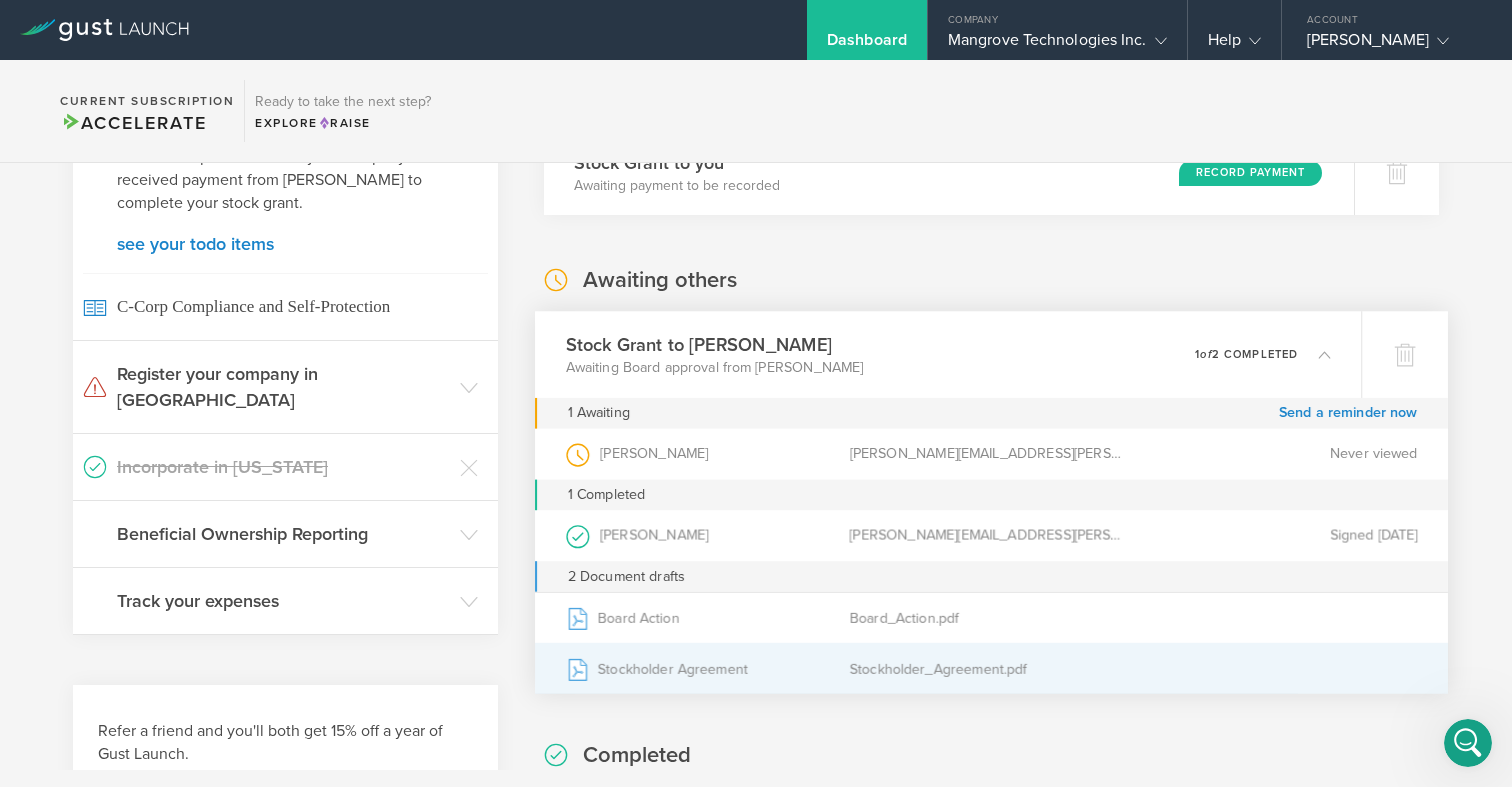 click on "Stockholder Agreement" at bounding box center (707, 669) 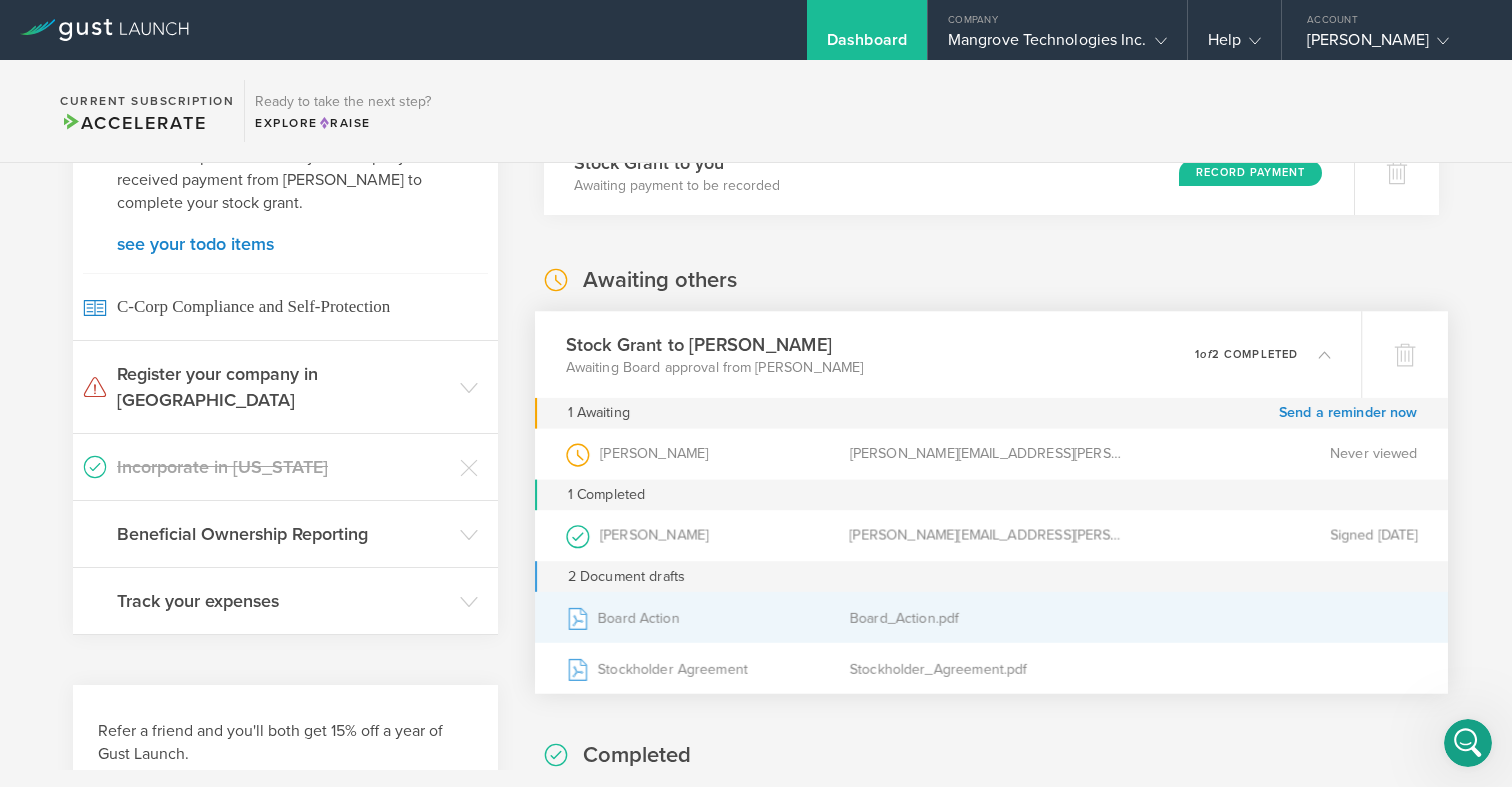 click on "Board Action" at bounding box center (707, 618) 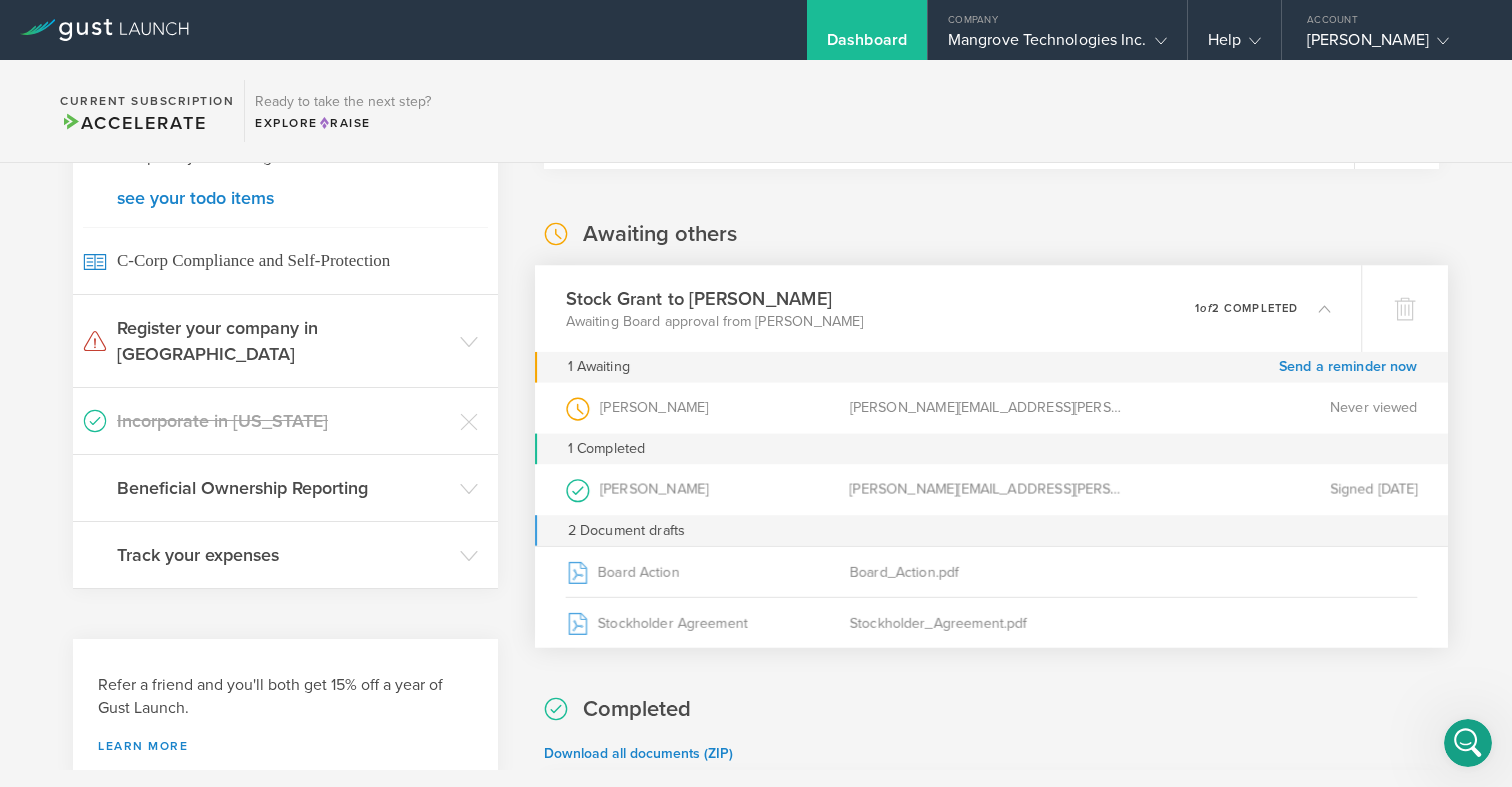 scroll, scrollTop: 0, scrollLeft: 0, axis: both 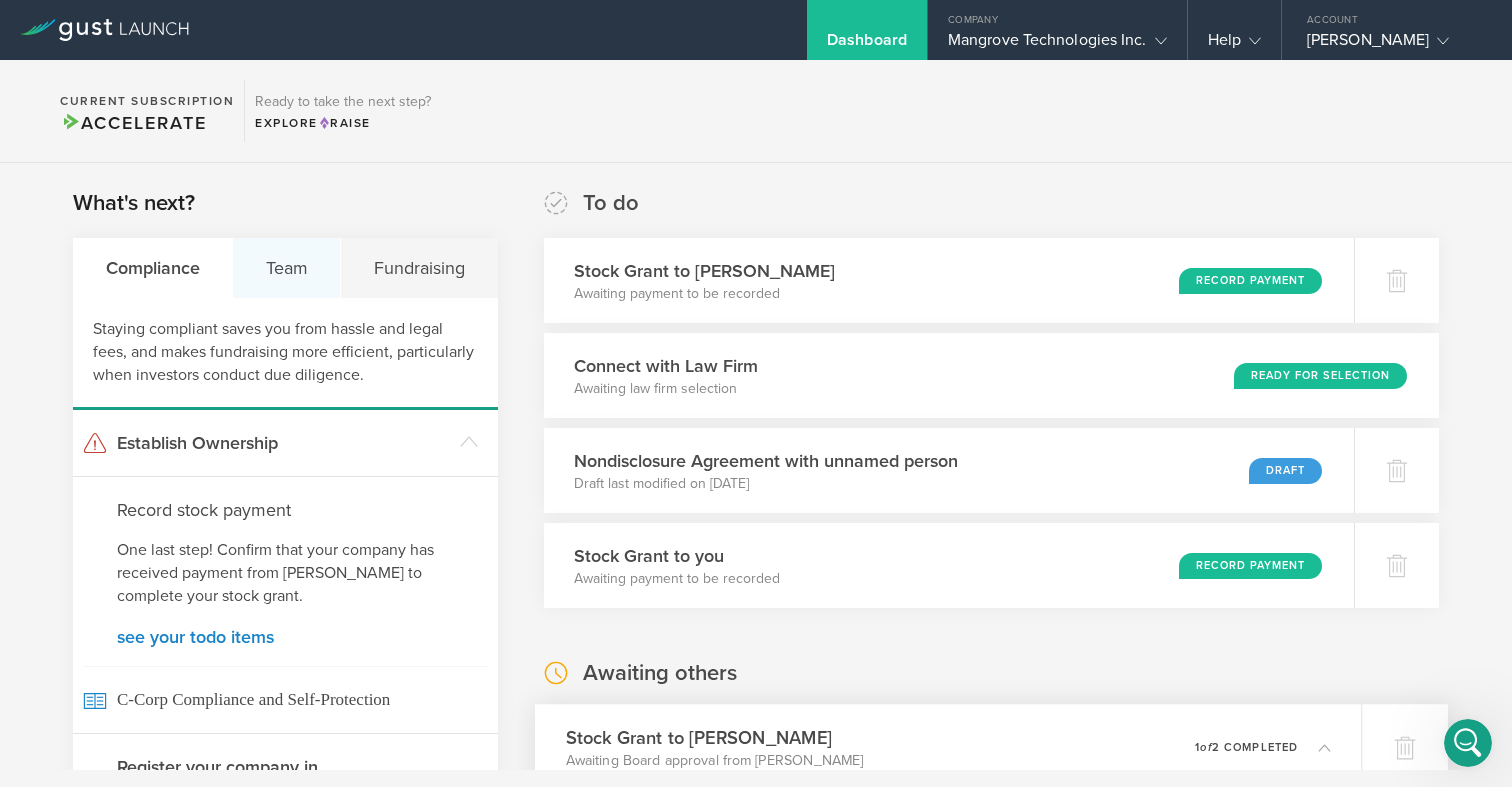 click on "Team" at bounding box center (287, 268) 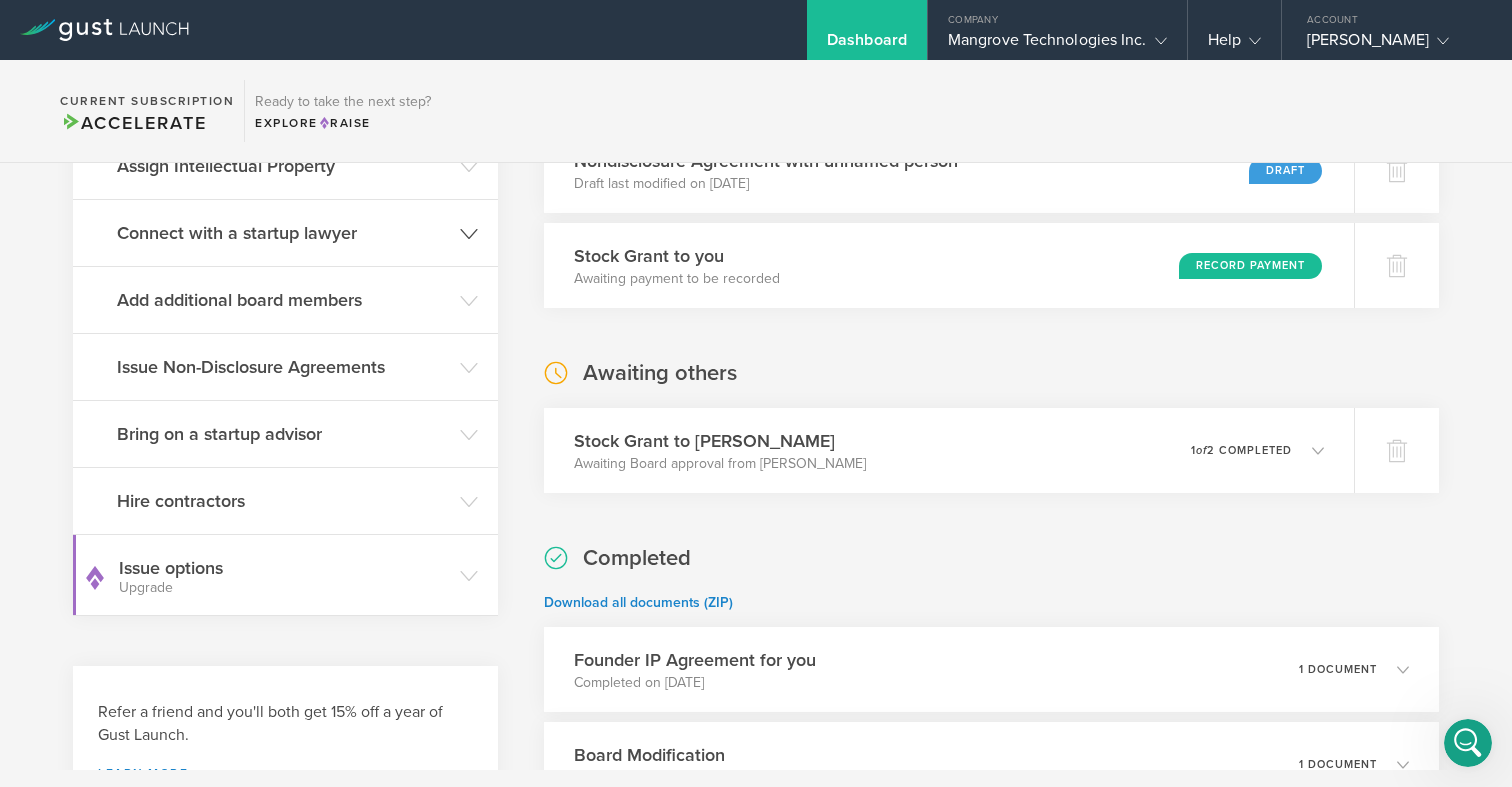 scroll, scrollTop: 305, scrollLeft: 0, axis: vertical 